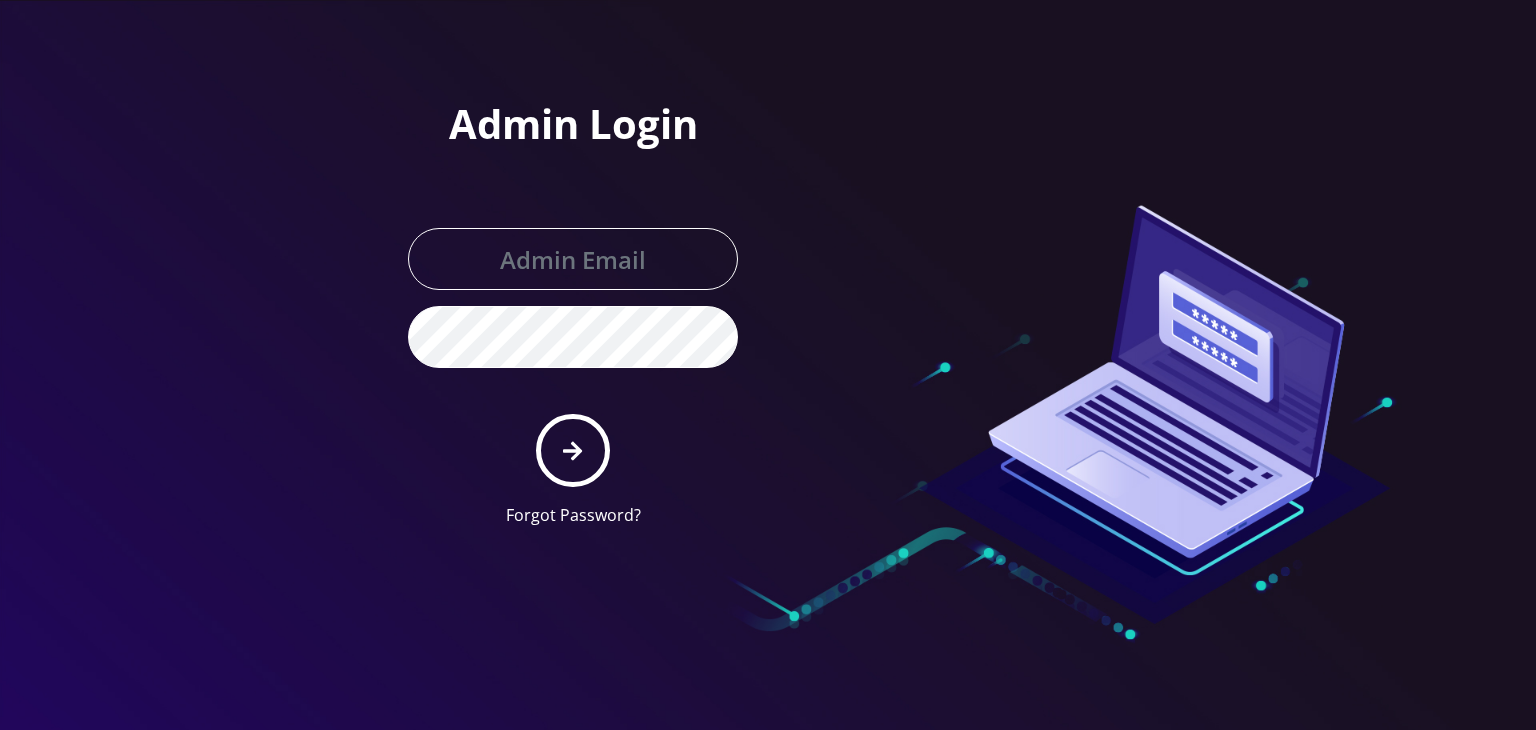 scroll, scrollTop: 0, scrollLeft: 0, axis: both 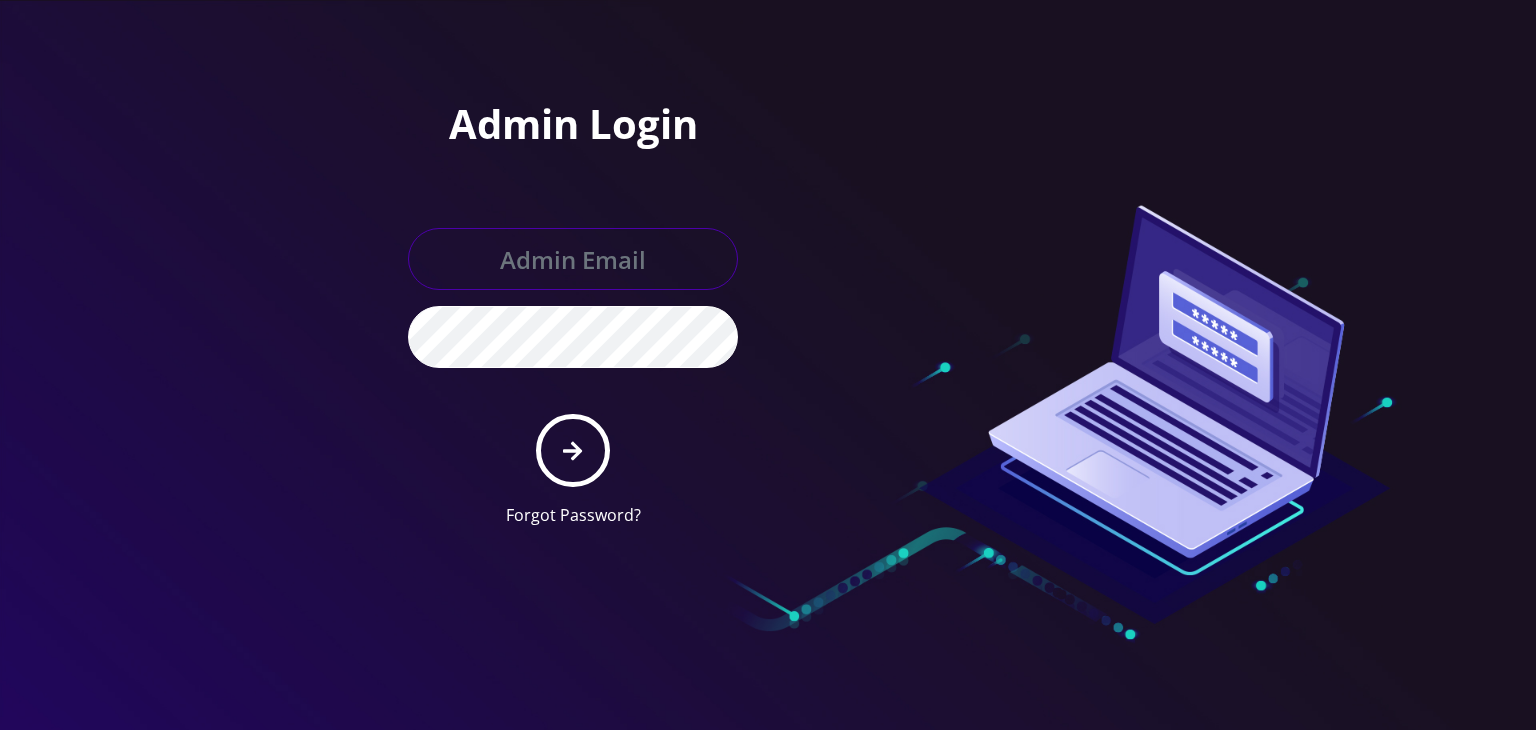 type on "[USERNAME]@[DOMAIN].com" 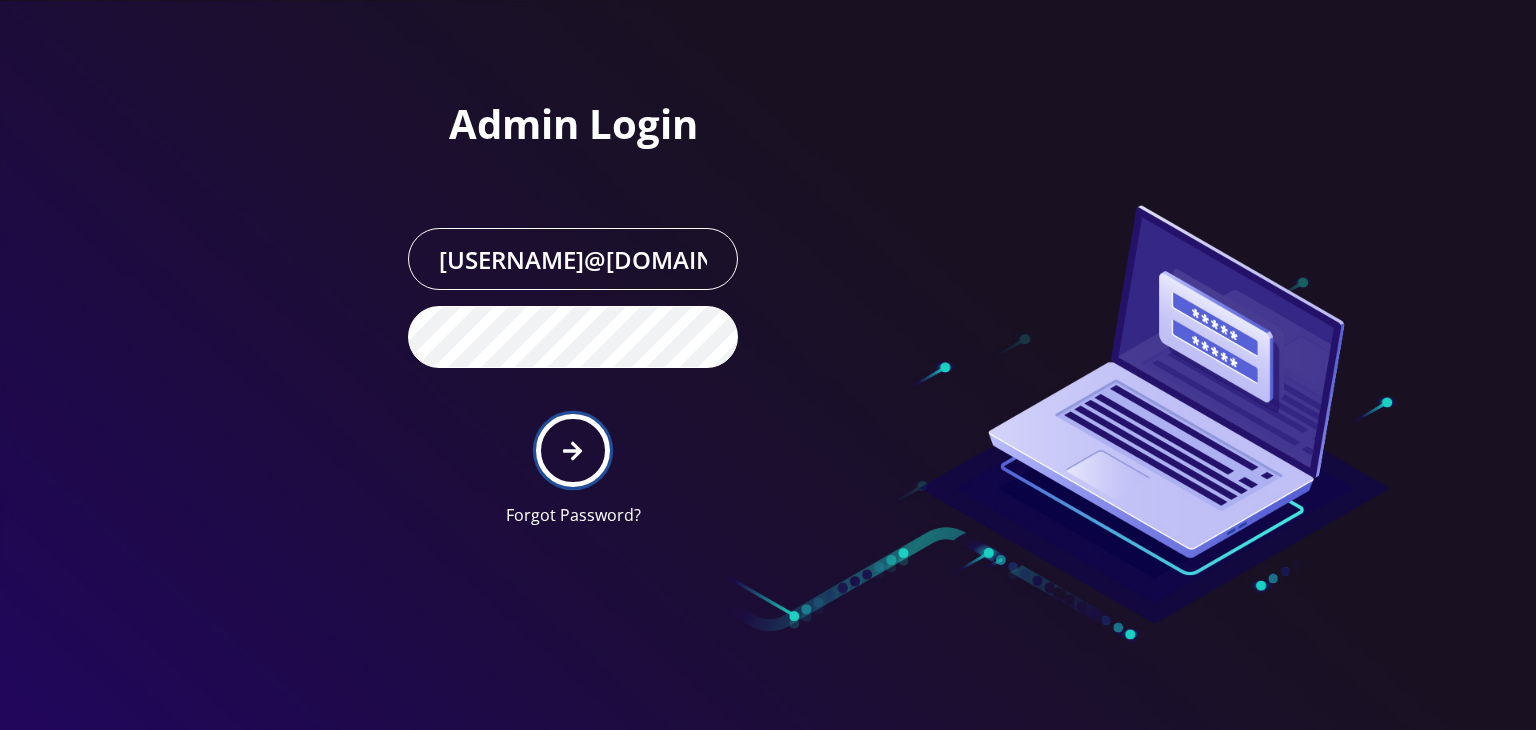 click at bounding box center (572, 451) 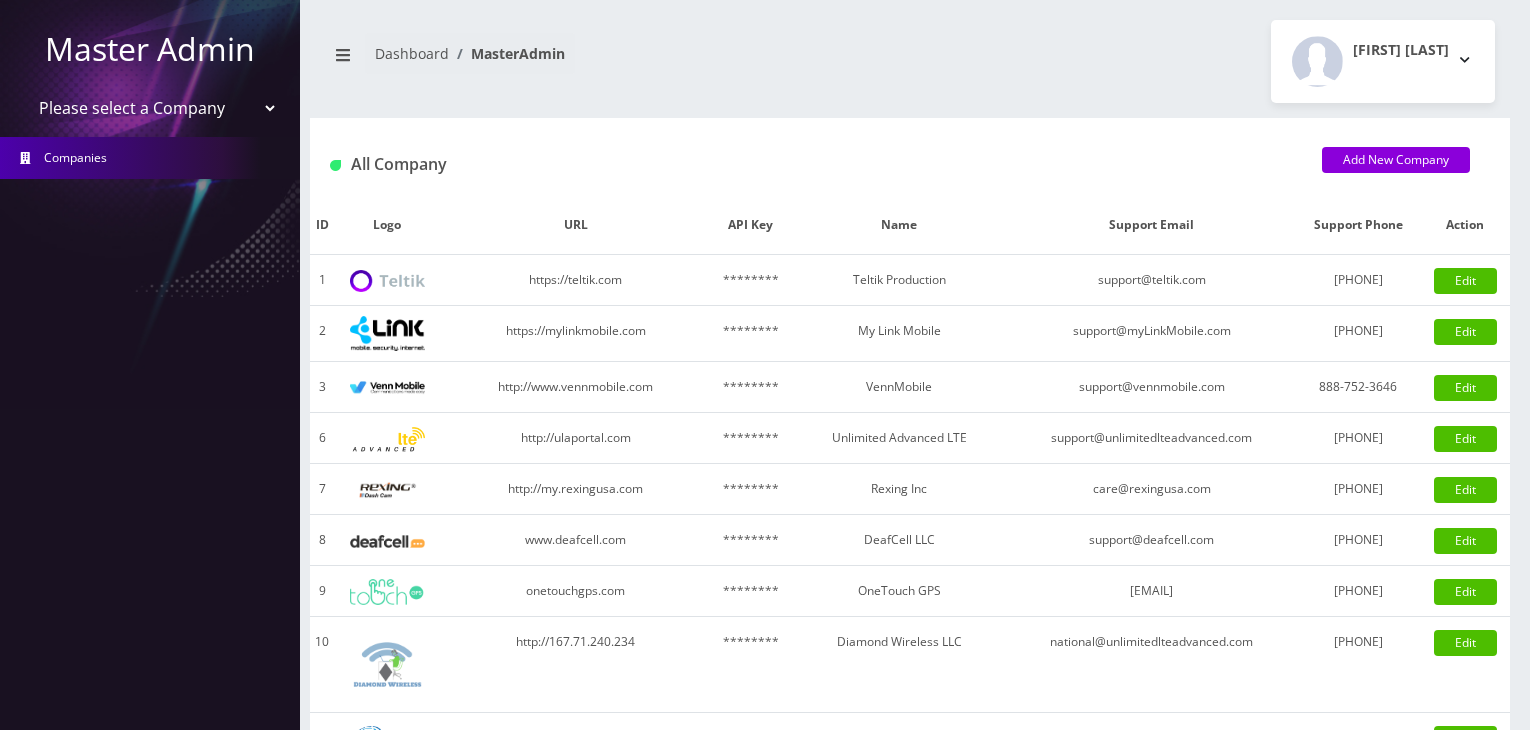 scroll, scrollTop: 0, scrollLeft: 0, axis: both 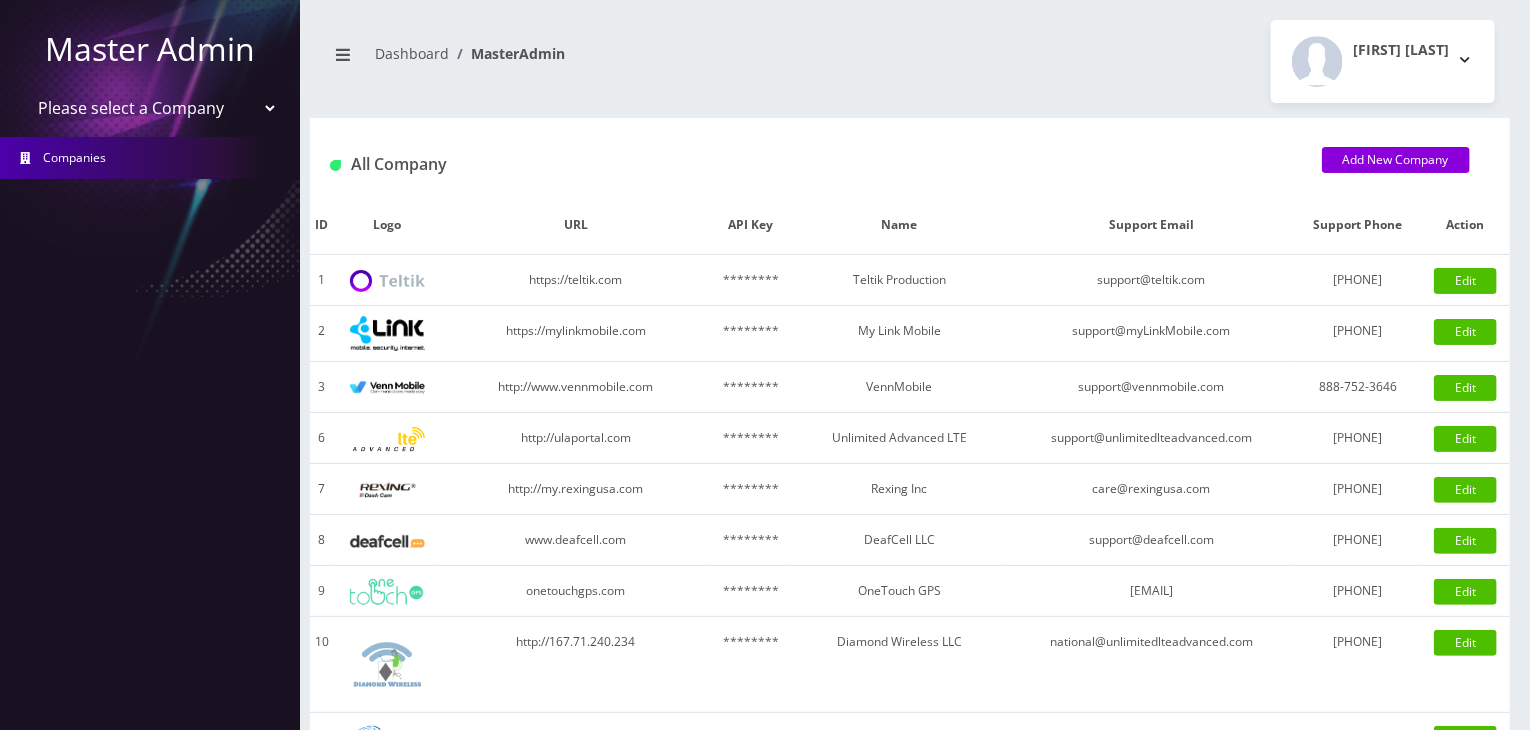 click on "Please select a Company
Teltik Production
My Link Mobile
VennMobile
Unlimited Advanced LTE
Rexing Inc
DeafCell LLC
OneTouch GPS
Diamond Wireless LLC
All Choice Connect
Amcest Corp
IoT
Shluchim Assist
ConnectED Mobile
Innovative Communications
Home Away Secure SIM Call" at bounding box center [150, 108] 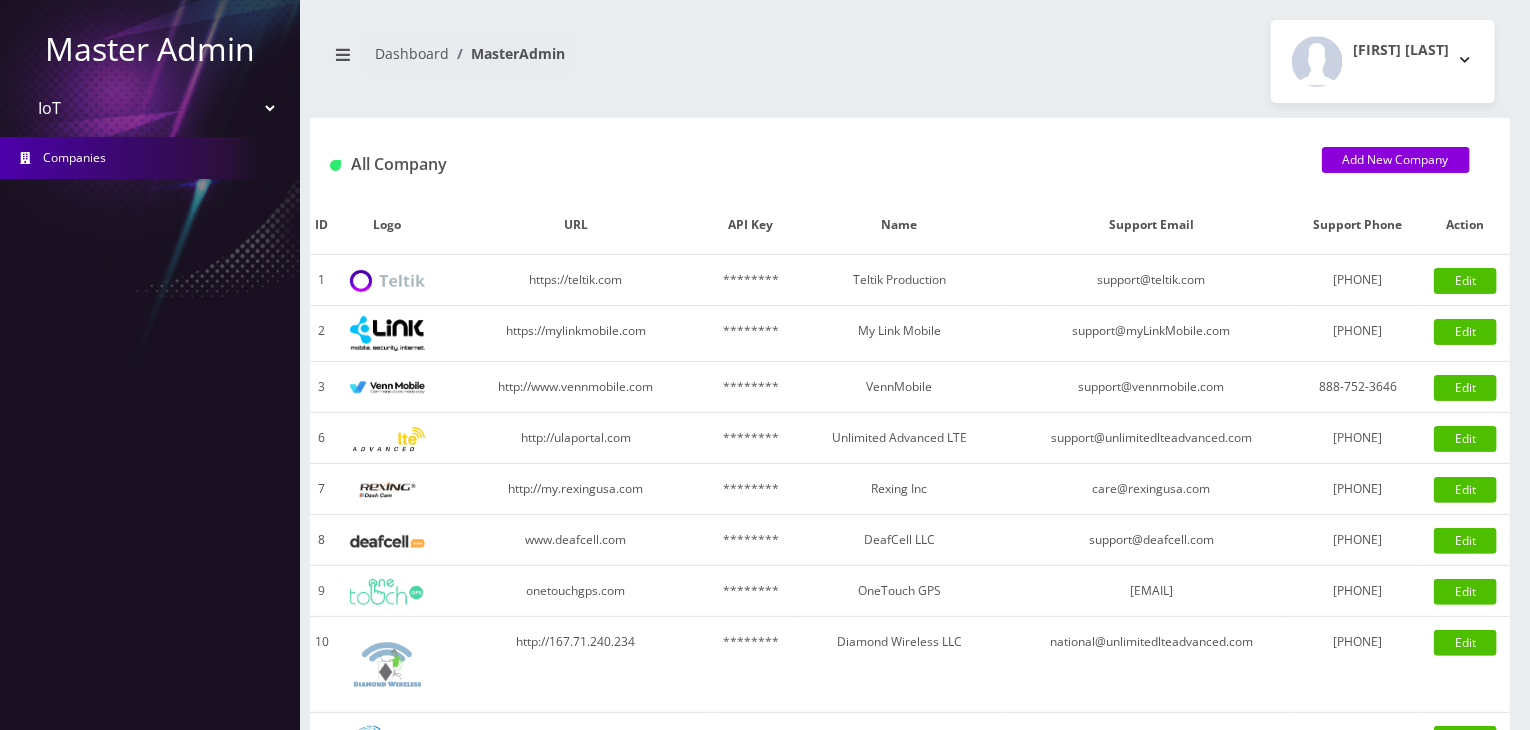click on "Please select a Company
Teltik Production
My Link Mobile
VennMobile
Unlimited Advanced LTE
Rexing Inc
DeafCell LLC
OneTouch GPS
Diamond Wireless LLC
All Choice Connect
Amcest Corp
IoT
Shluchim Assist
ConnectED Mobile
Innovative Communications
Home Away Secure SIM Call" at bounding box center [150, 108] 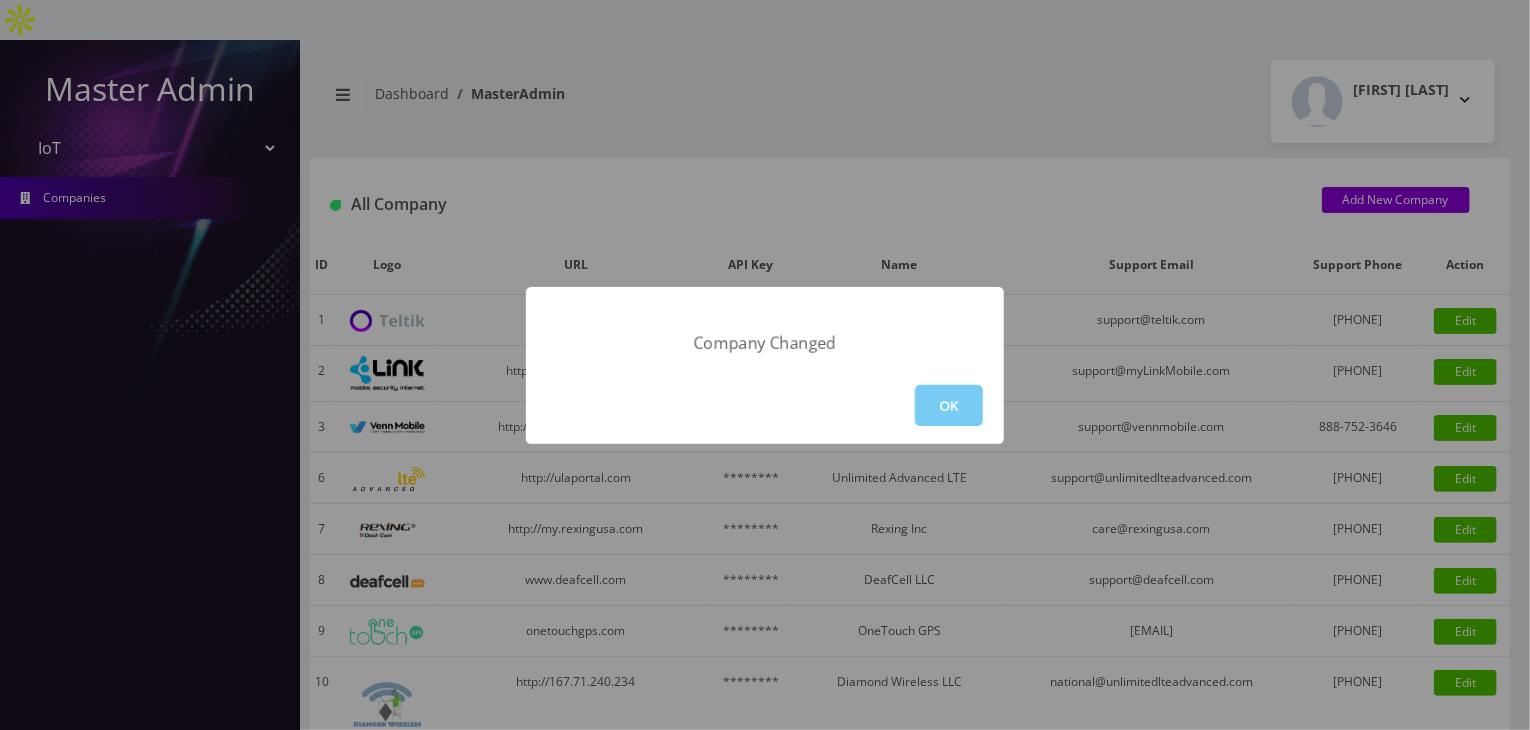 click on "OK" at bounding box center [949, 405] 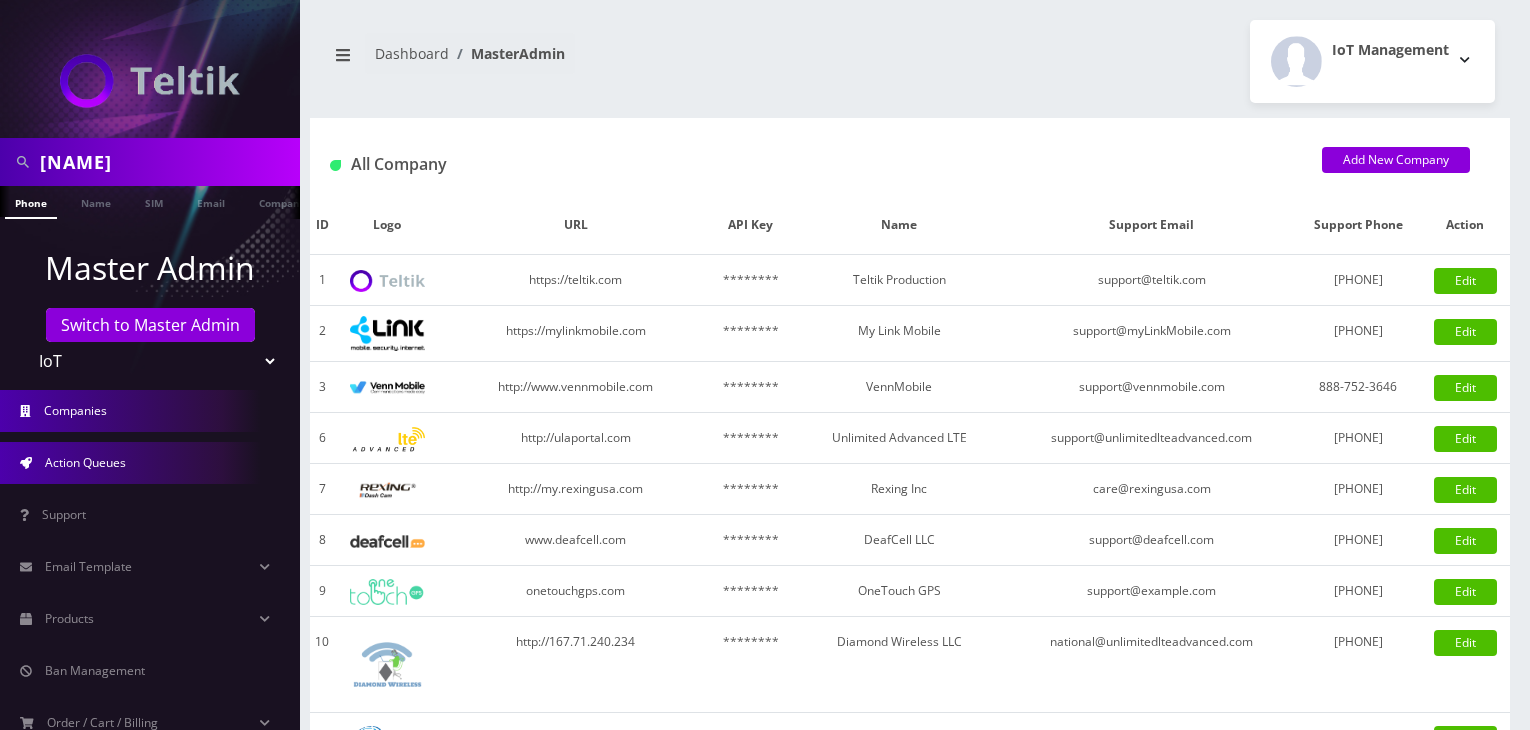 scroll, scrollTop: 0, scrollLeft: 0, axis: both 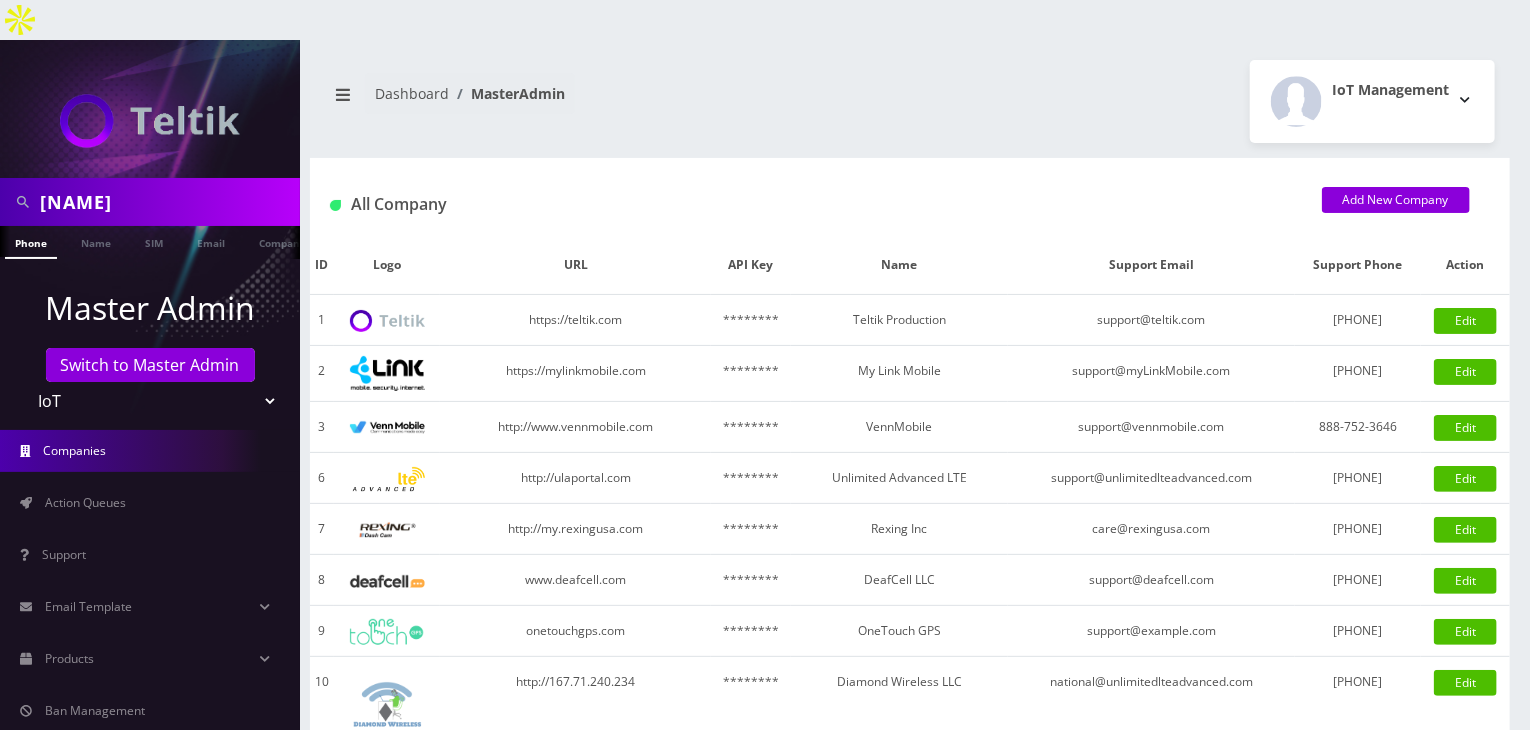 click on "[NAME]" at bounding box center (167, 202) 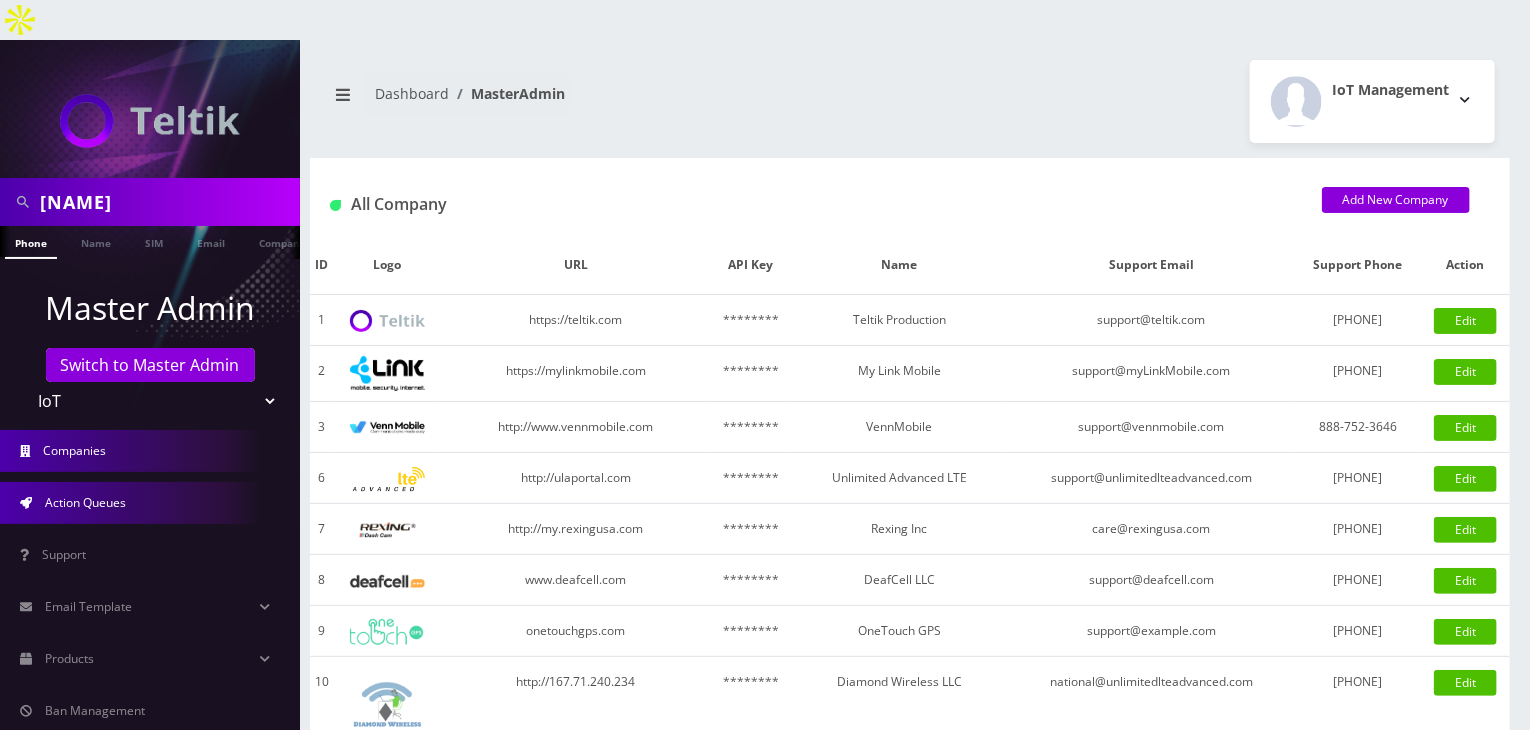 click on "Action Queues" at bounding box center (85, 502) 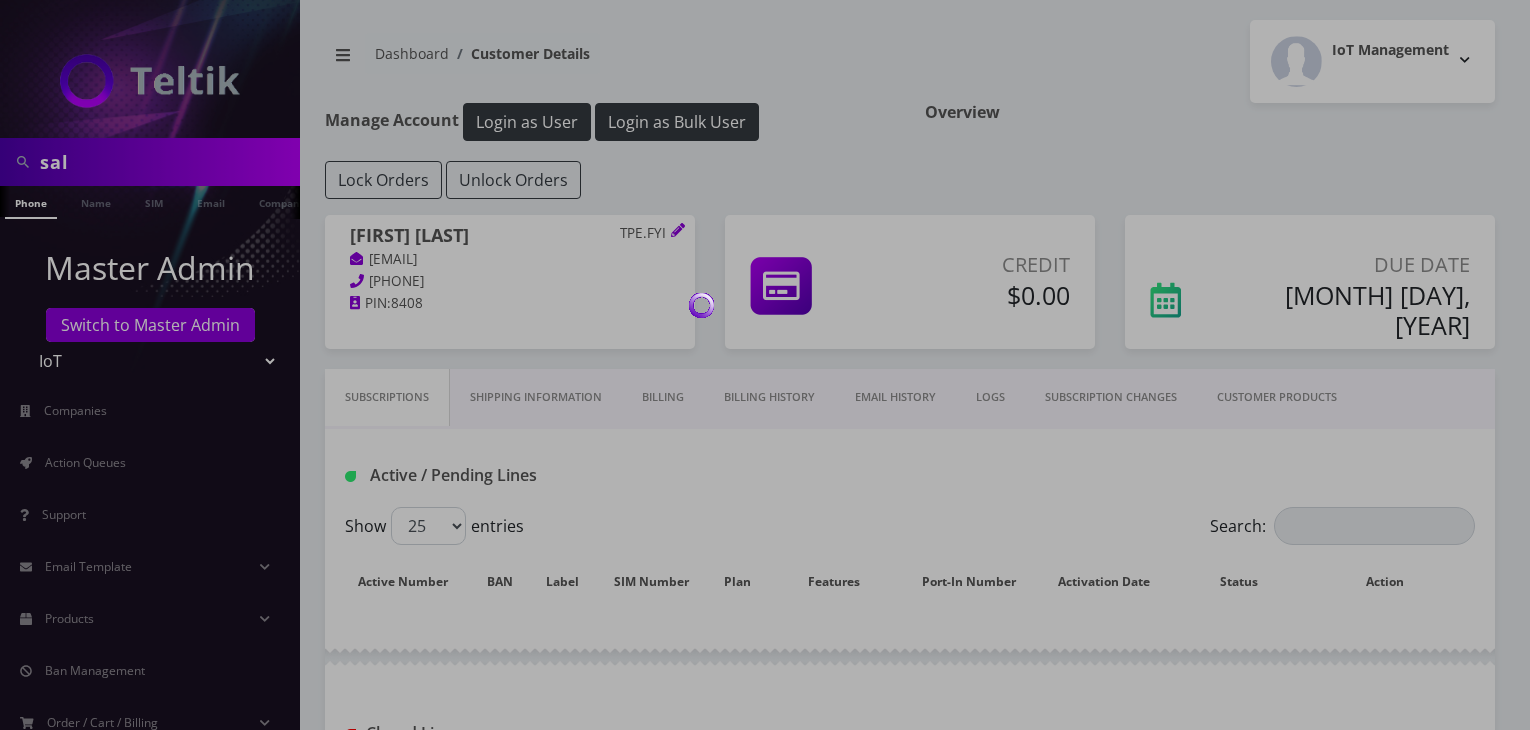 scroll, scrollTop: 0, scrollLeft: 0, axis: both 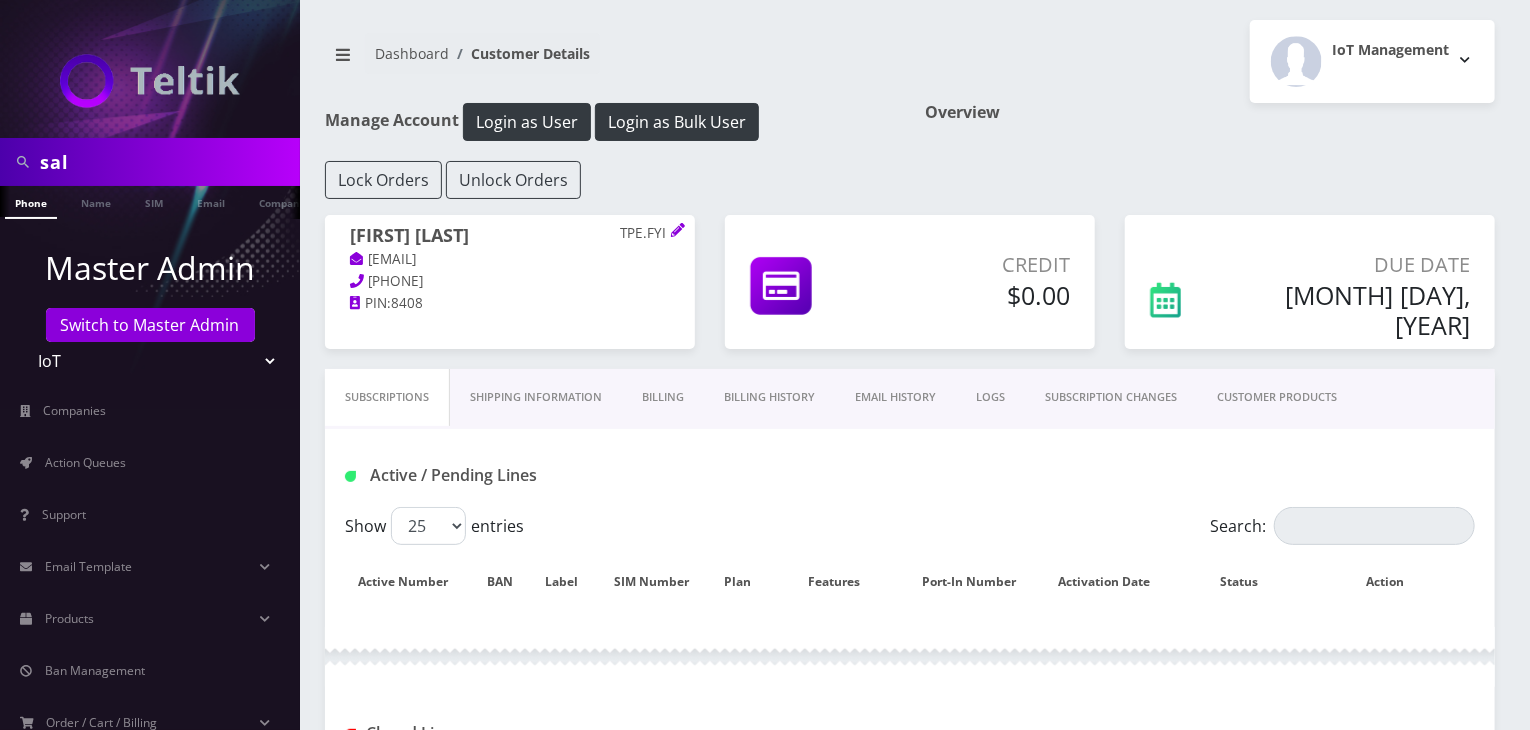 click on "Billing History" at bounding box center (769, 397) 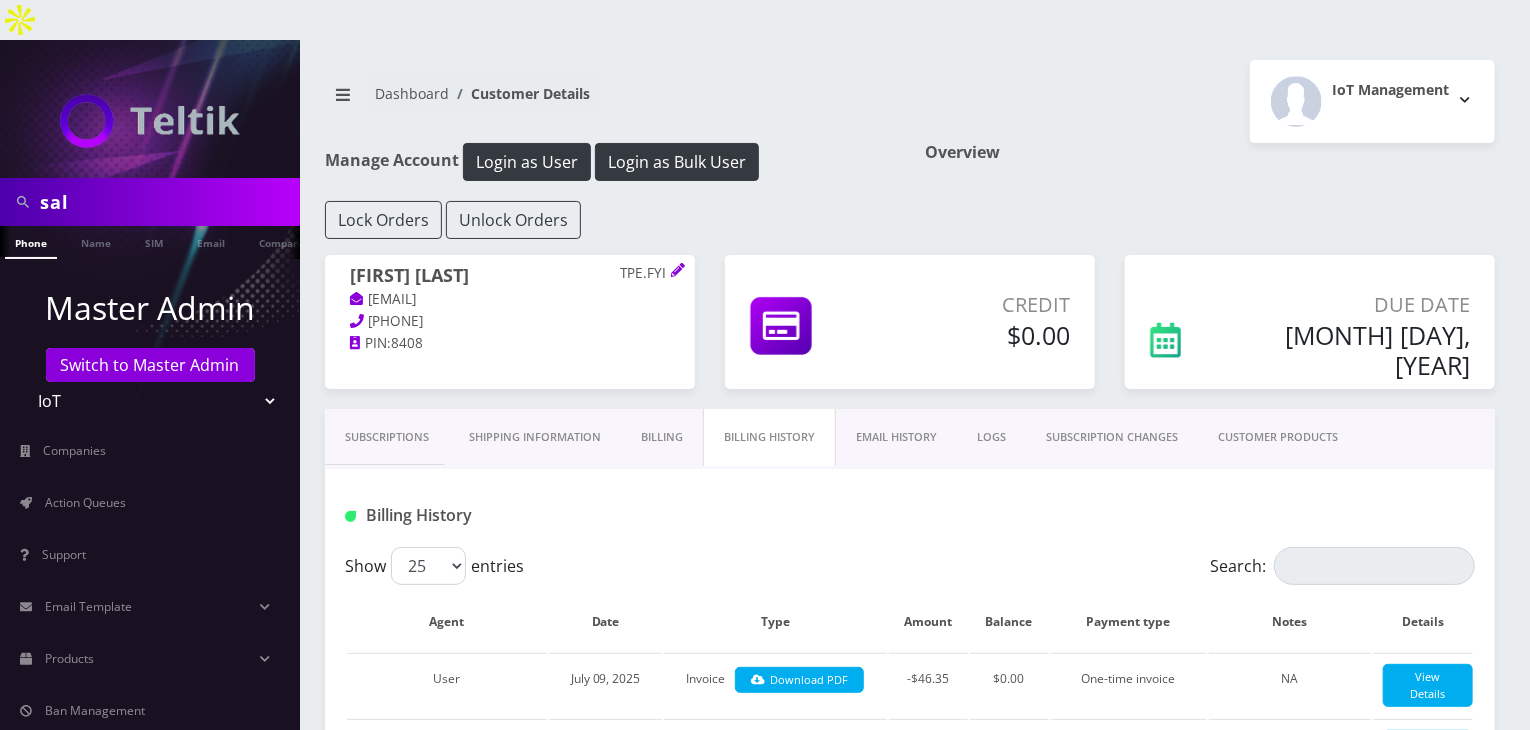 click on "Billing" at bounding box center (662, 437) 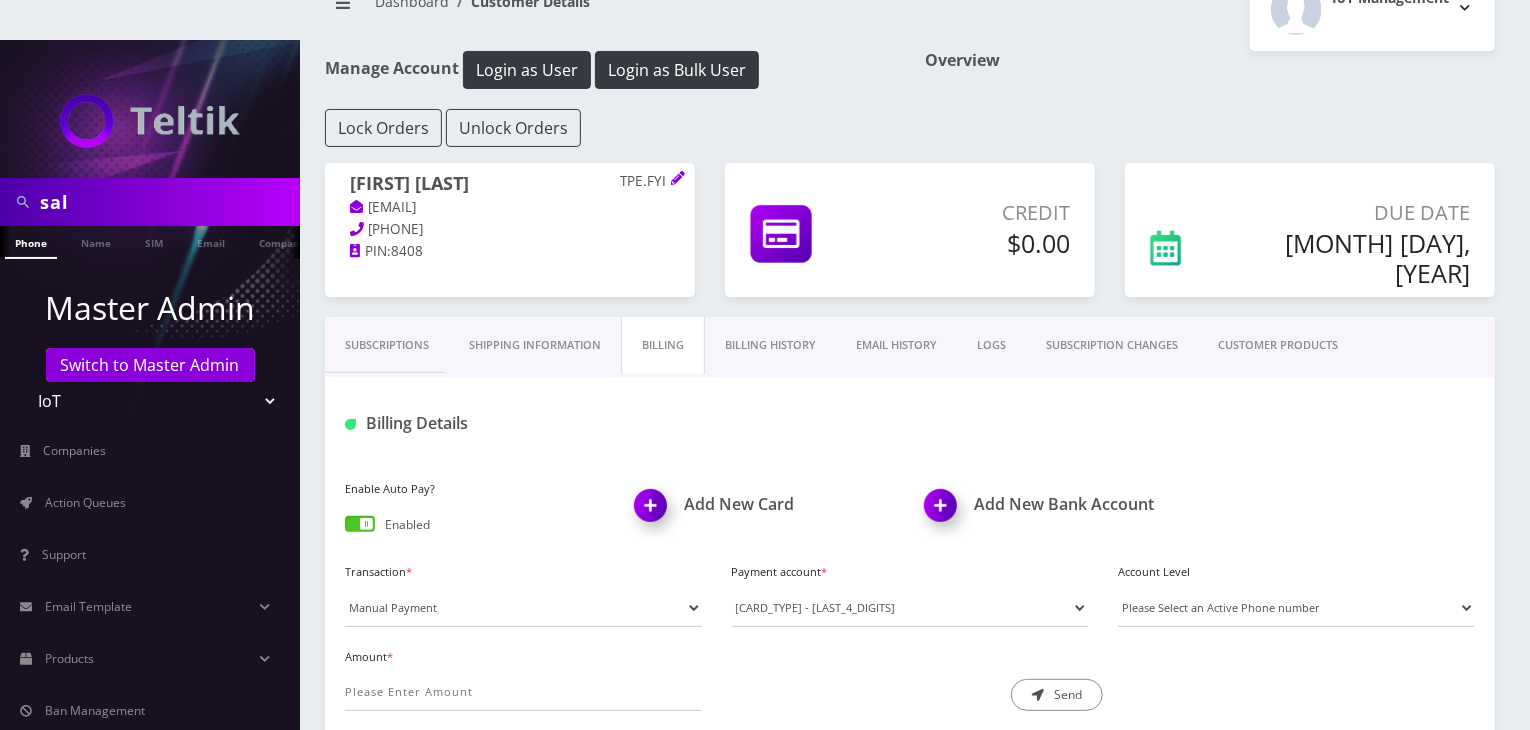 scroll, scrollTop: 200, scrollLeft: 0, axis: vertical 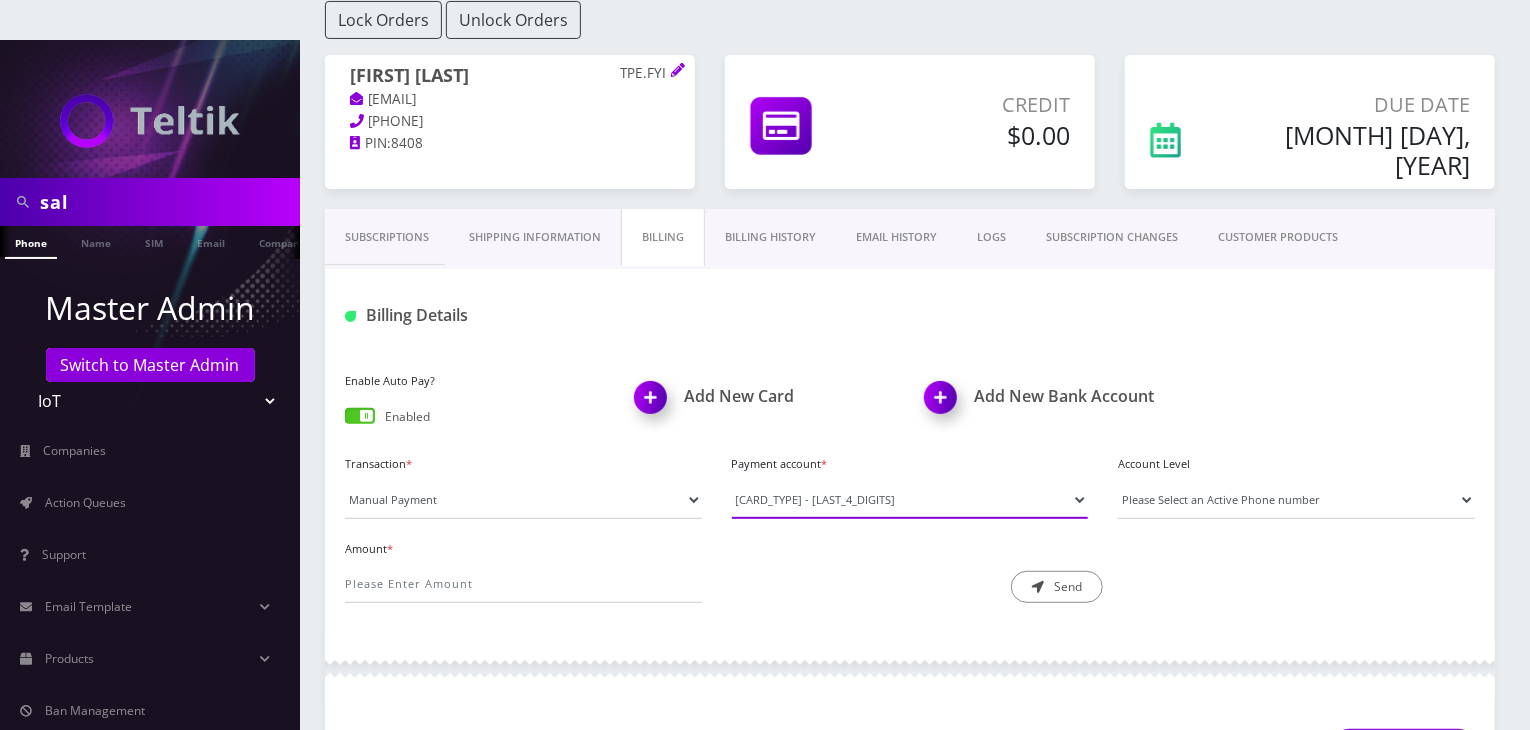 click on "AmEx - [CARD]
Visa - [CARD]
[NUMBER] - [NUMBER]" at bounding box center [910, 500] 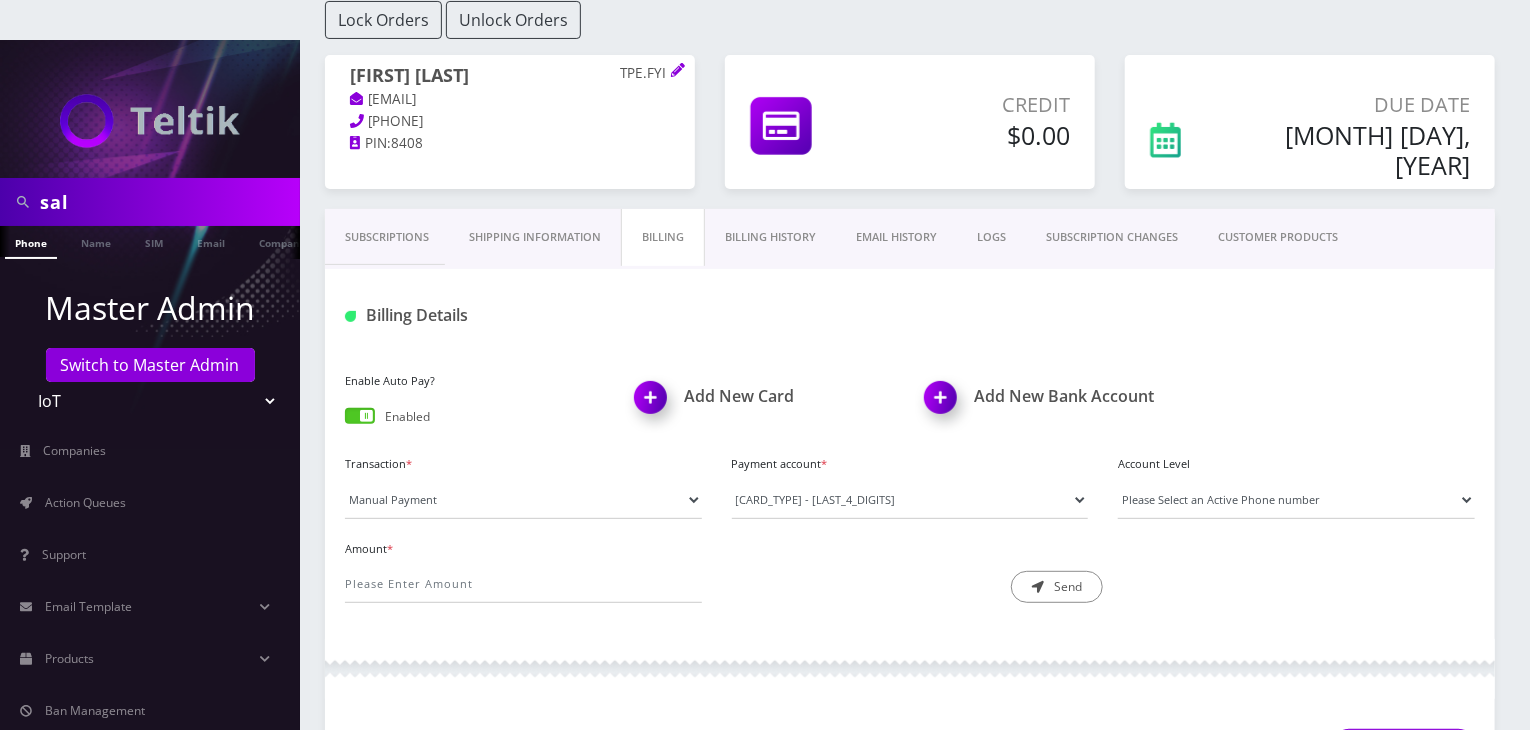 click on "Enable Auto Pay?
Enabled
Add New Card
Add New Bank Account
Transaction  *
Manual Payment Custom Charge Manual Credit Custom Invoice
Payment account" at bounding box center (910, 493) 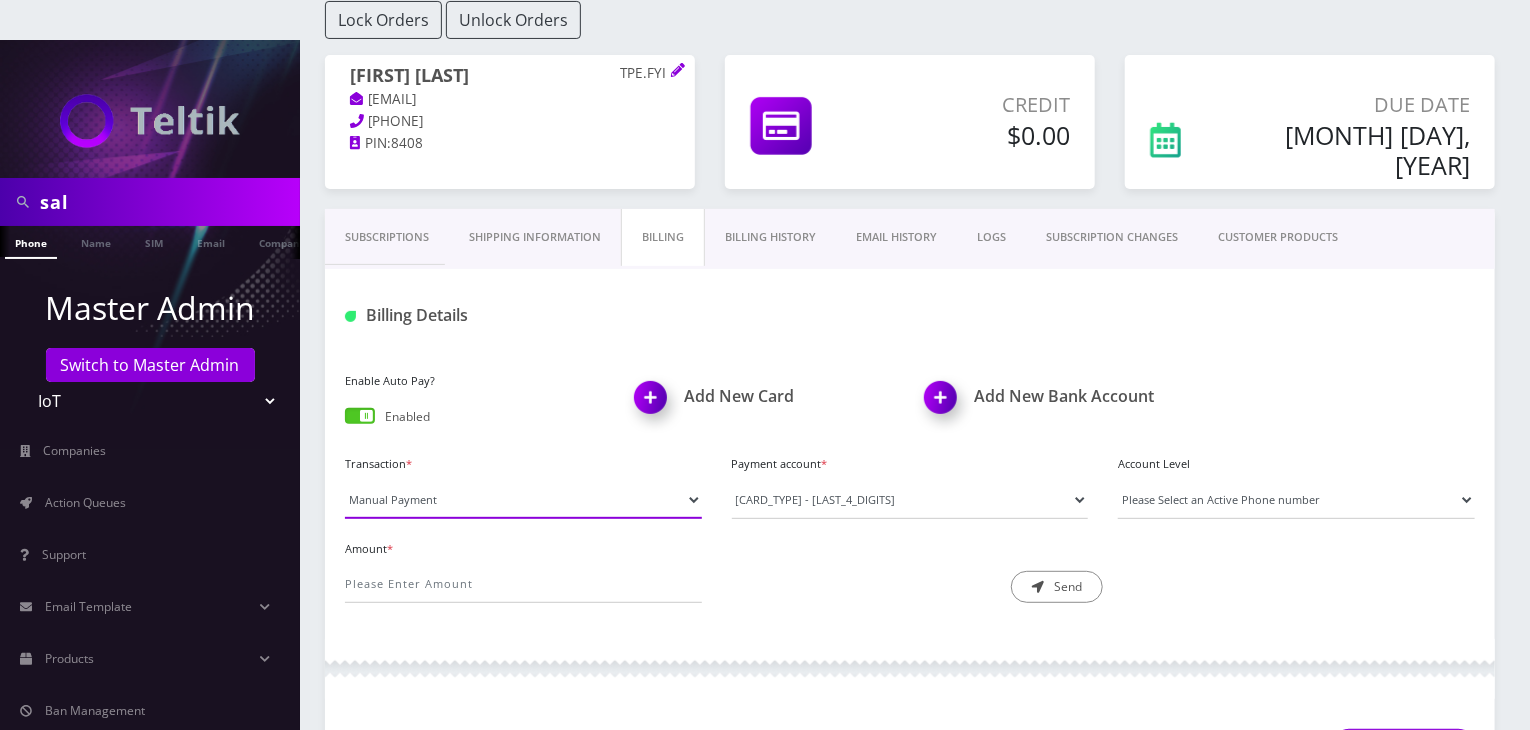 drag, startPoint x: 506, startPoint y: 461, endPoint x: 496, endPoint y: 473, distance: 15.6205 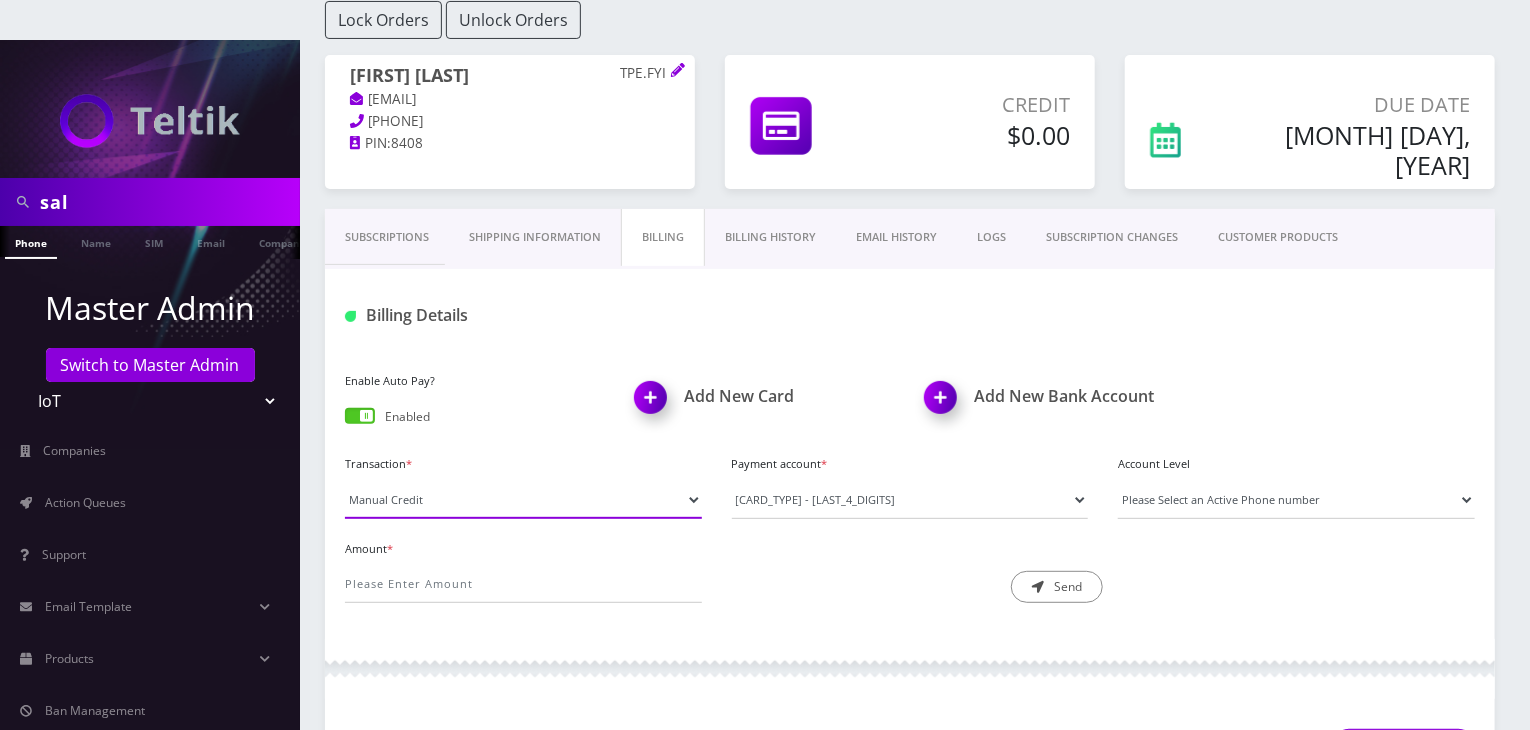 click on "Manual Payment Custom Charge Manual Credit Custom Invoice" at bounding box center (523, 500) 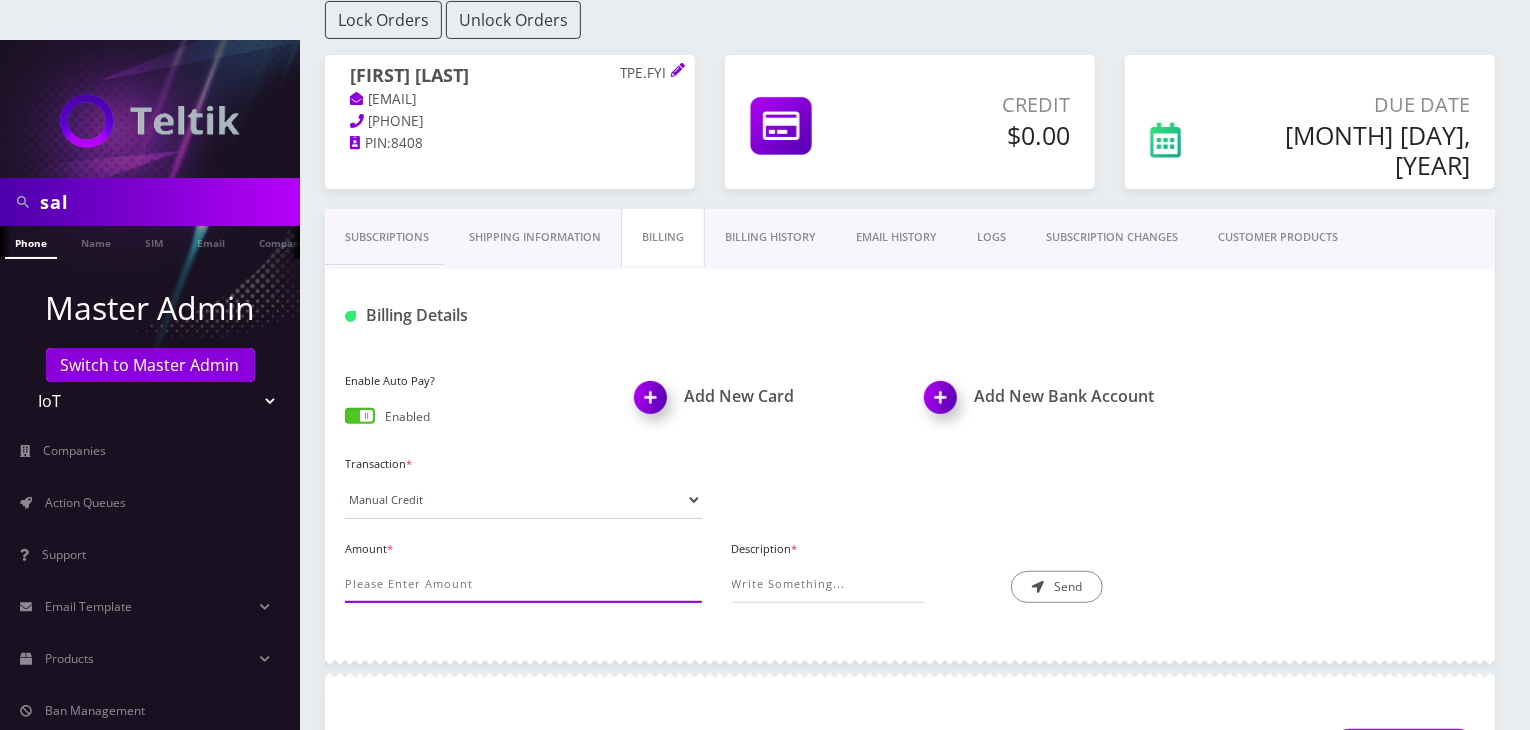 click on "Amount   *" at bounding box center (523, 584) 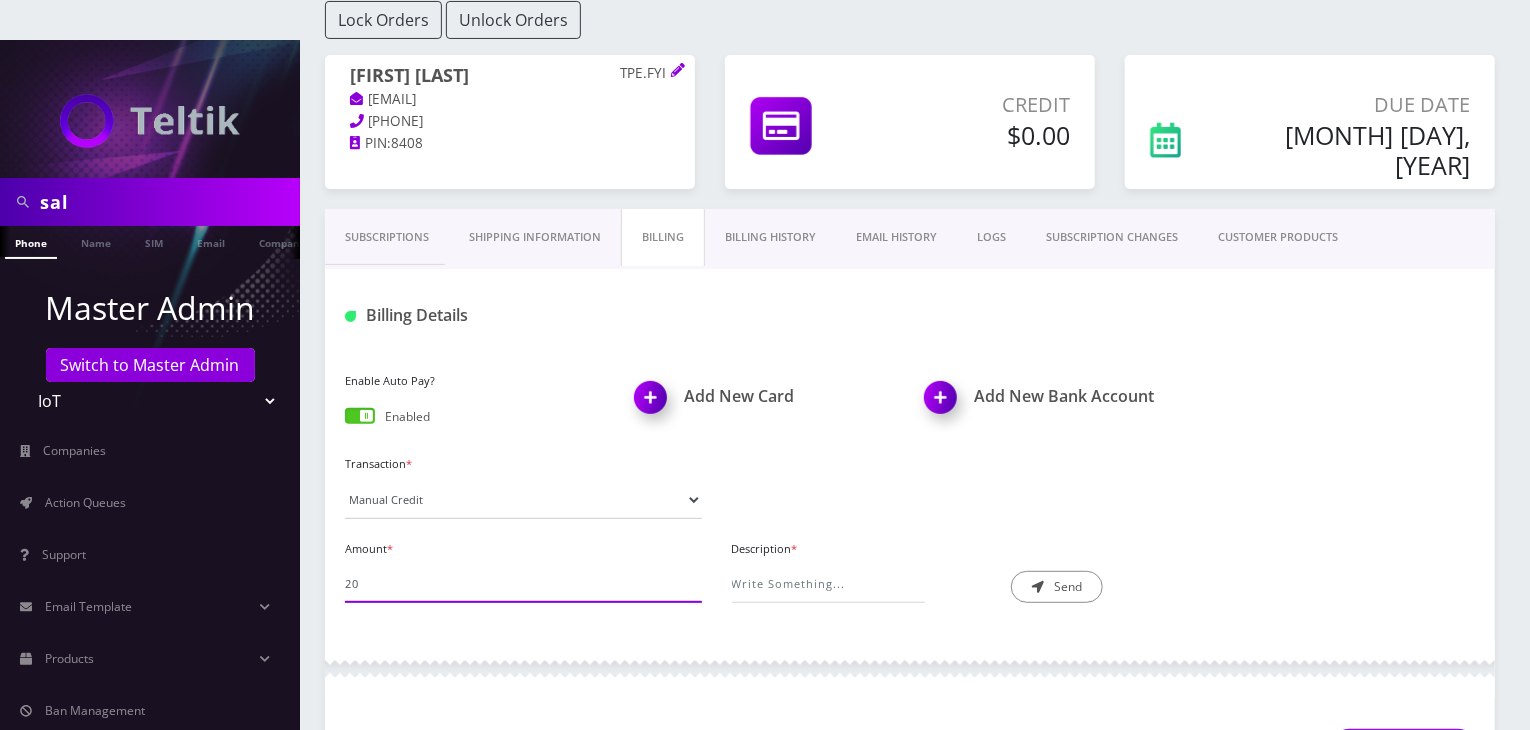 type on "20" 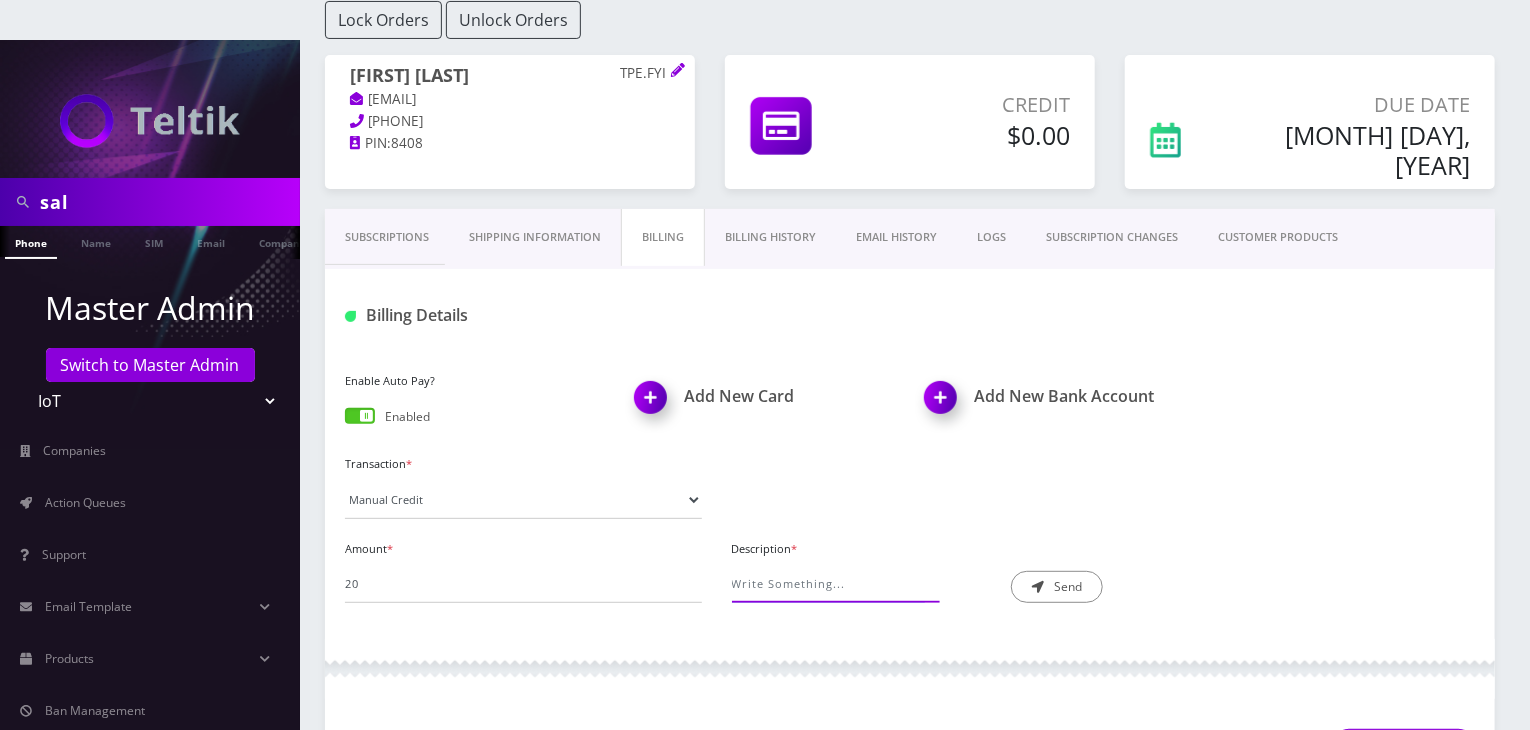 click on "Description  *" at bounding box center (828, 584) 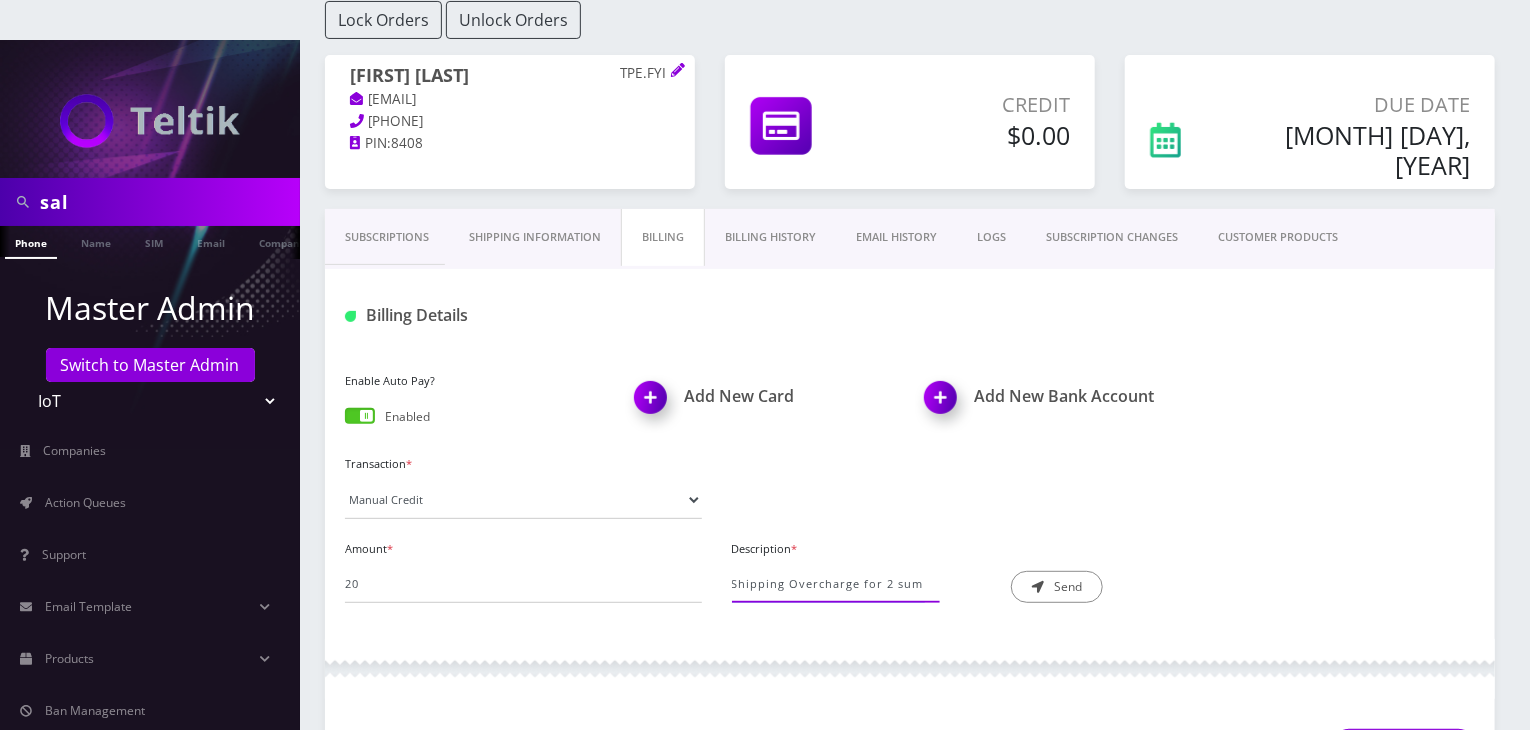 scroll, scrollTop: 0, scrollLeft: 0, axis: both 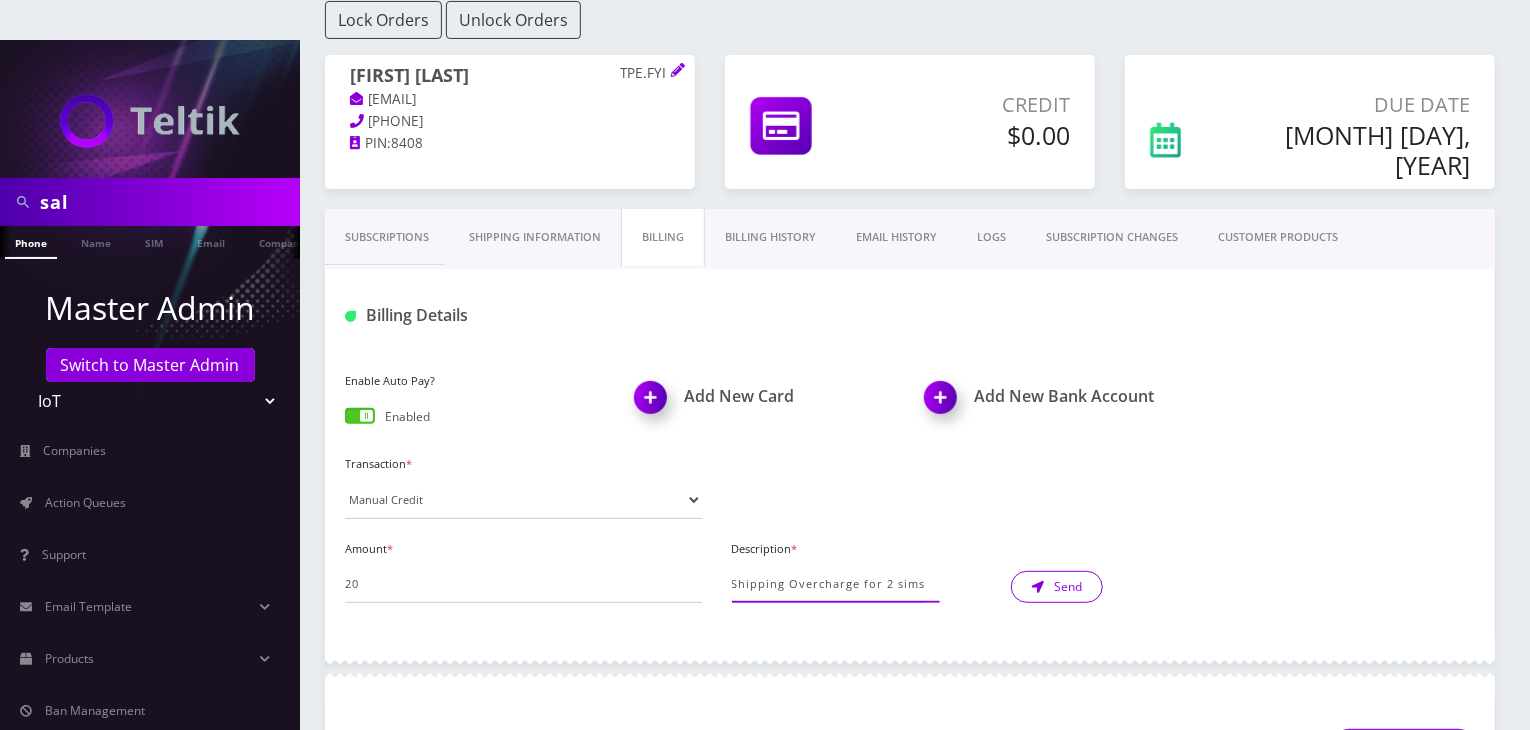type on "Shipping Overcharge for 2 sims" 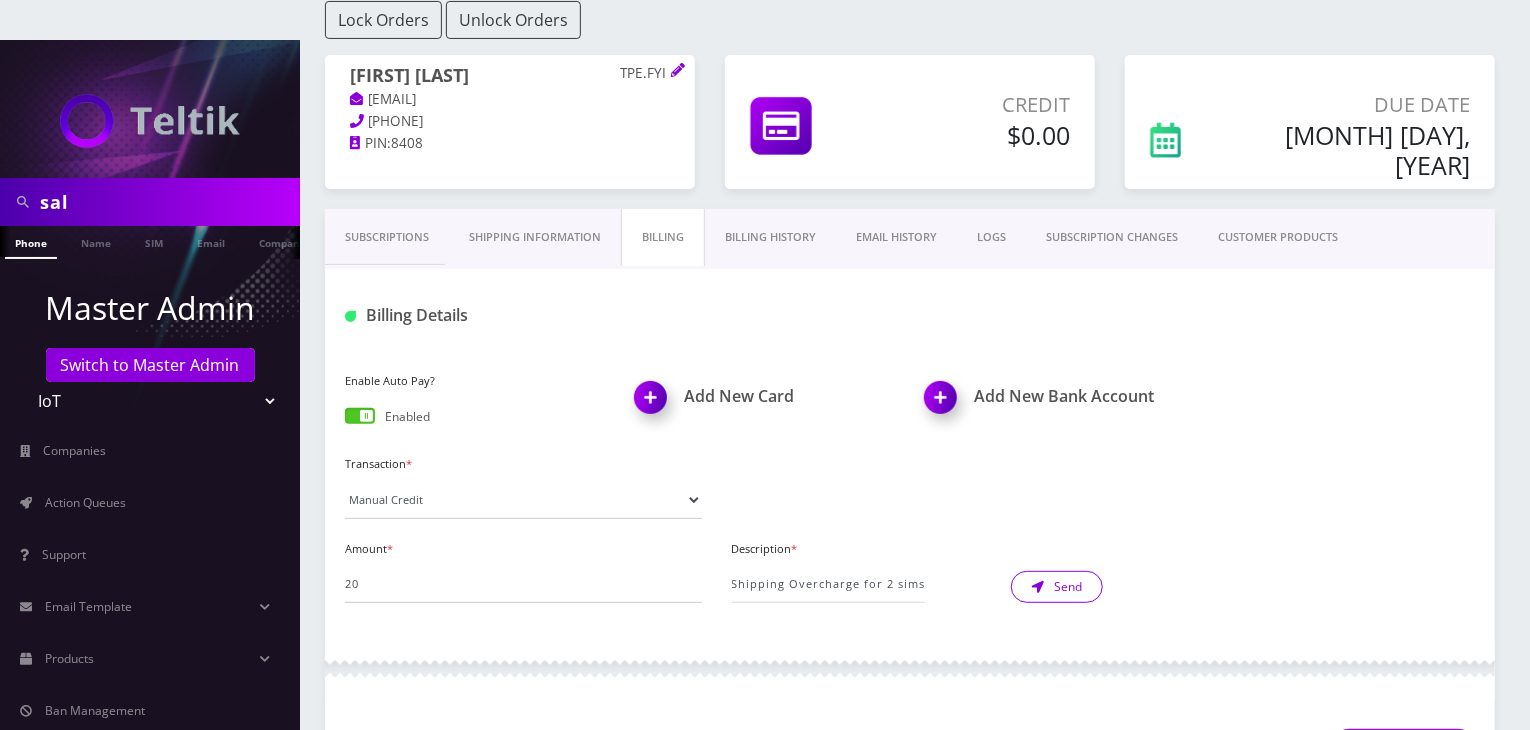 click at bounding box center (1038, 587) 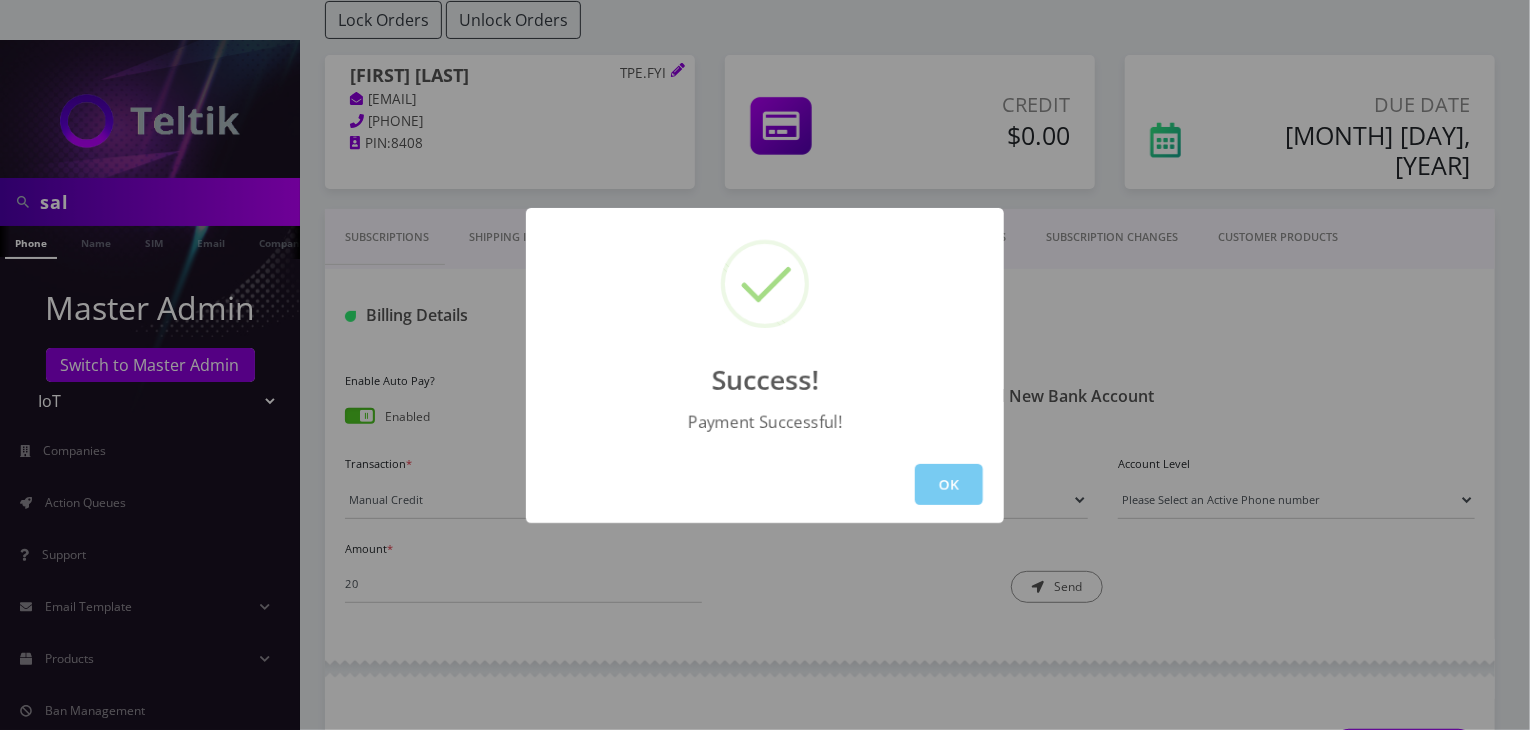 click on "OK" at bounding box center [949, 484] 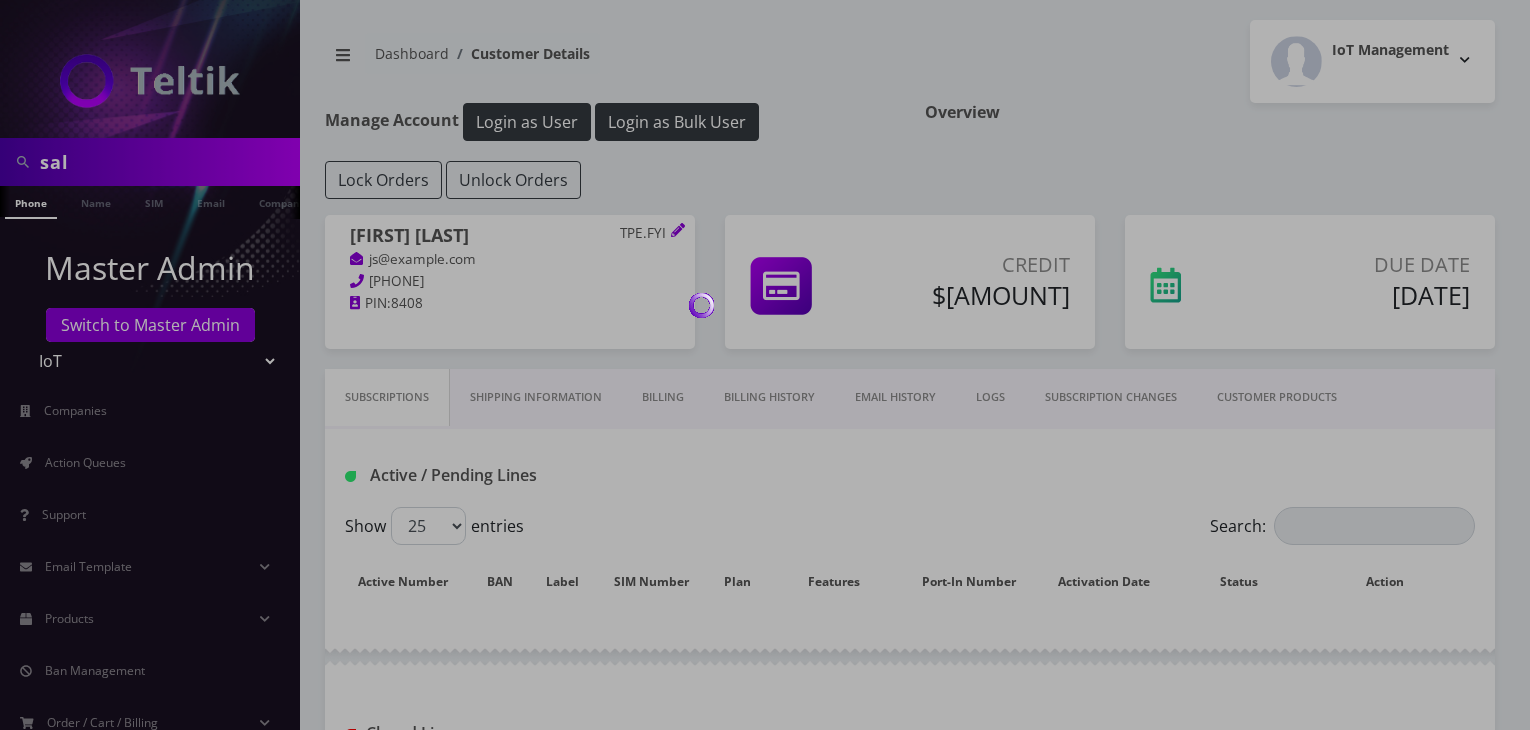 scroll, scrollTop: 200, scrollLeft: 0, axis: vertical 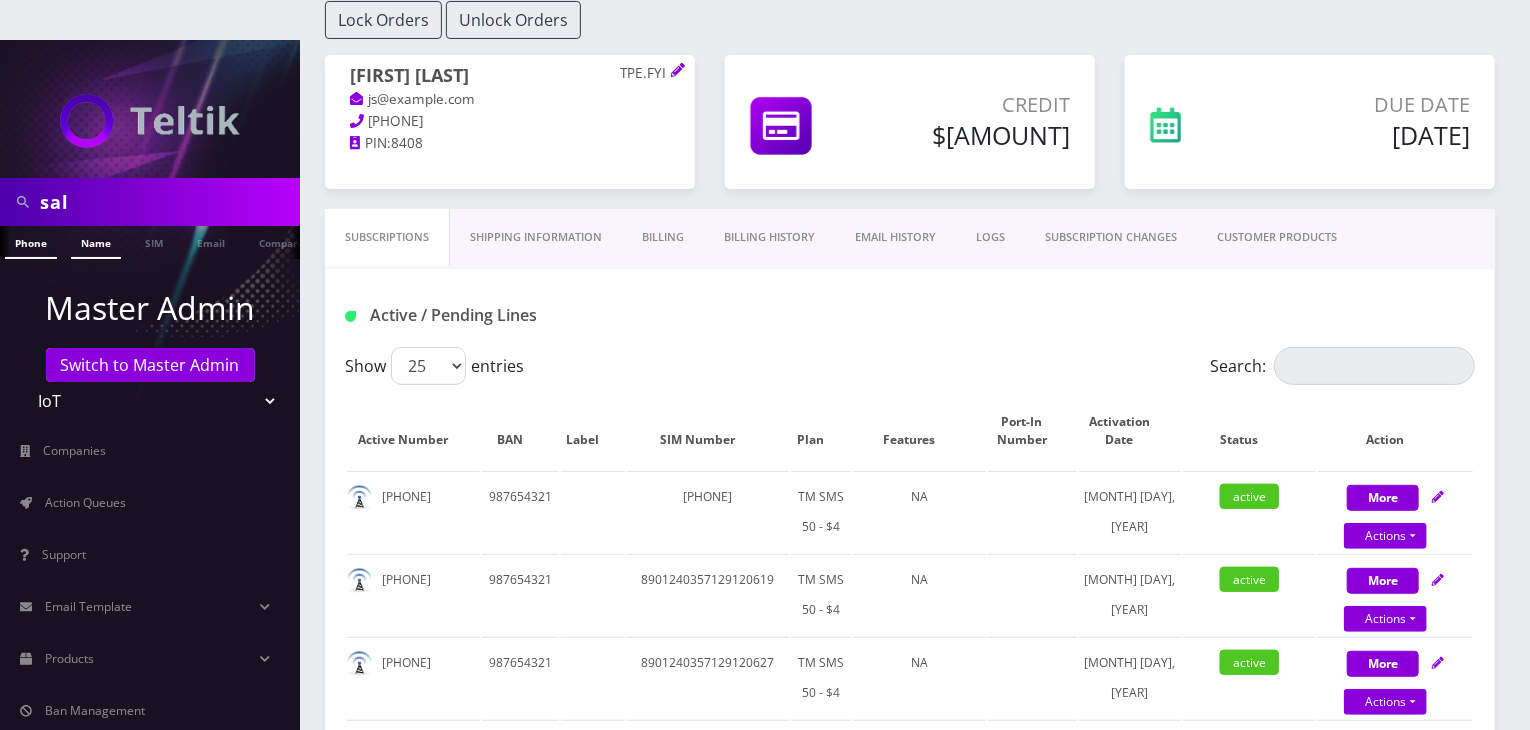 click on "Name" at bounding box center [96, 242] 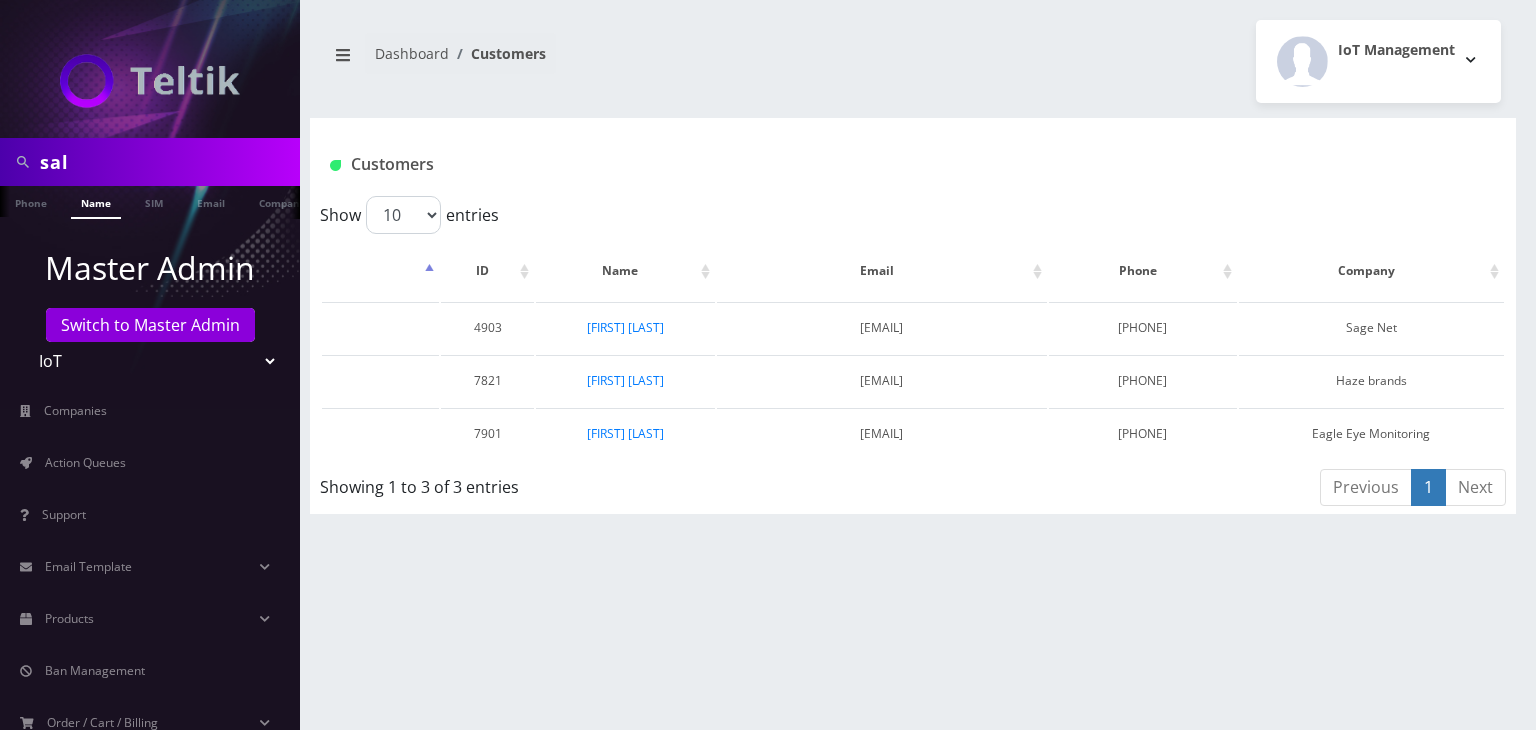 click on "[FIRST] [LAST]" at bounding box center [625, 433] 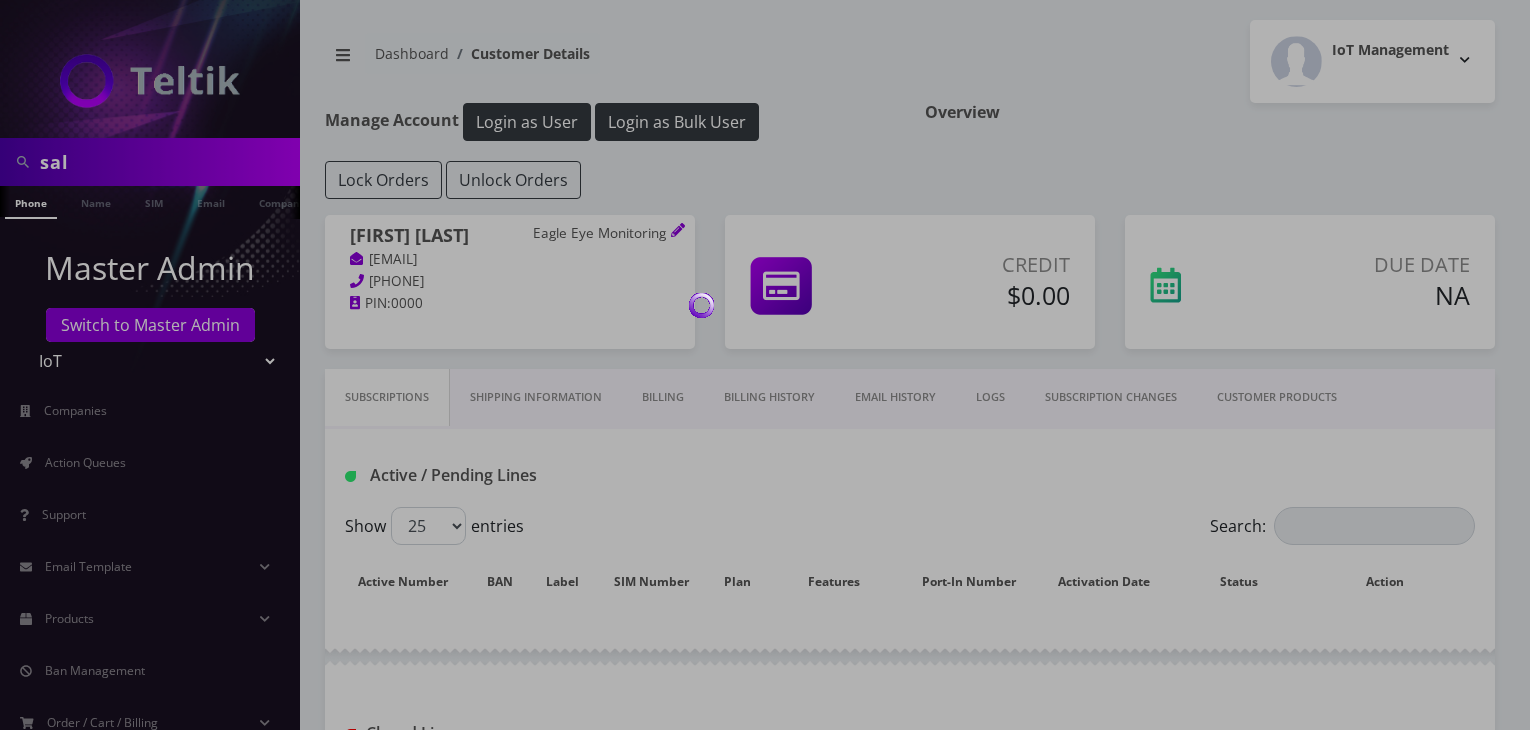 scroll, scrollTop: 0, scrollLeft: 0, axis: both 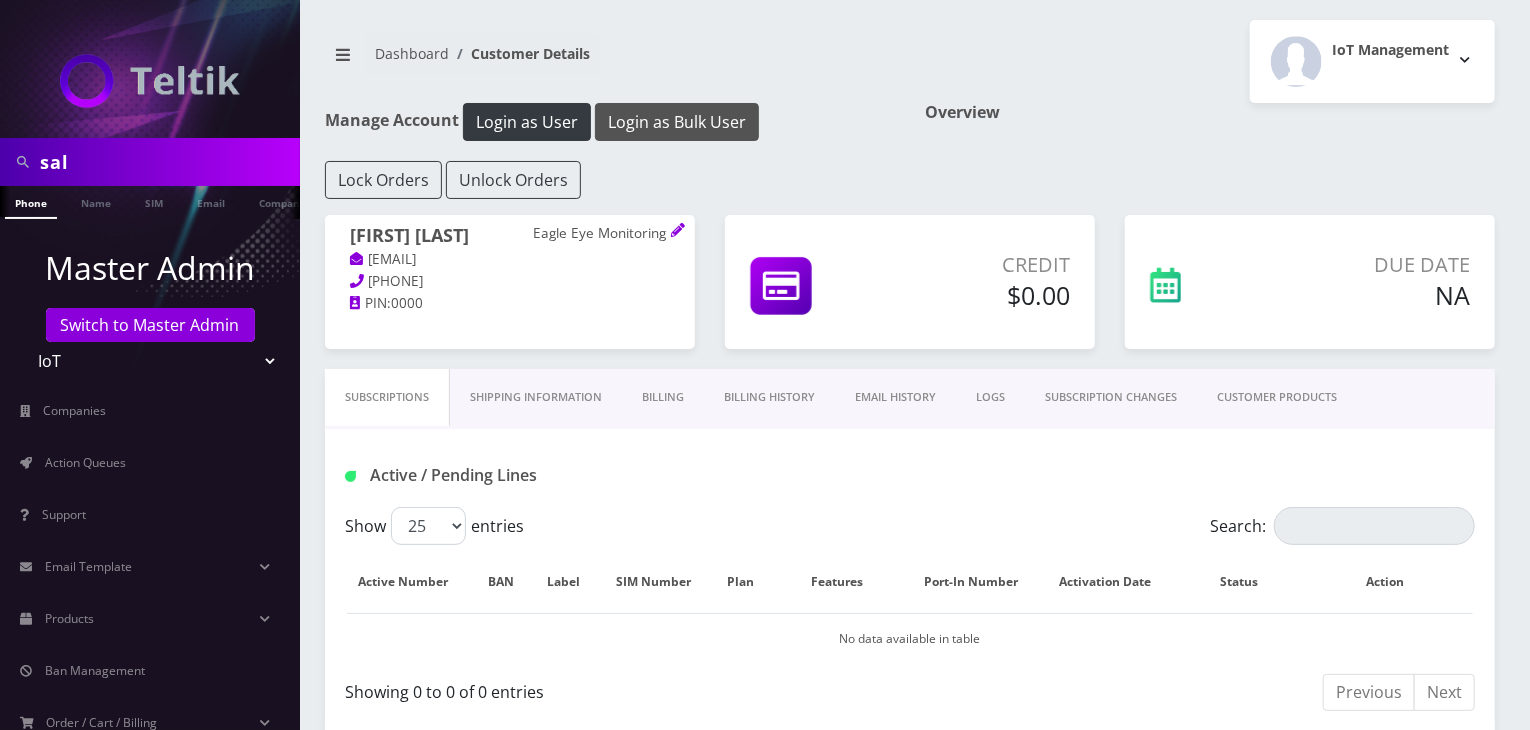 click on "Login as Bulk User" at bounding box center (677, 122) 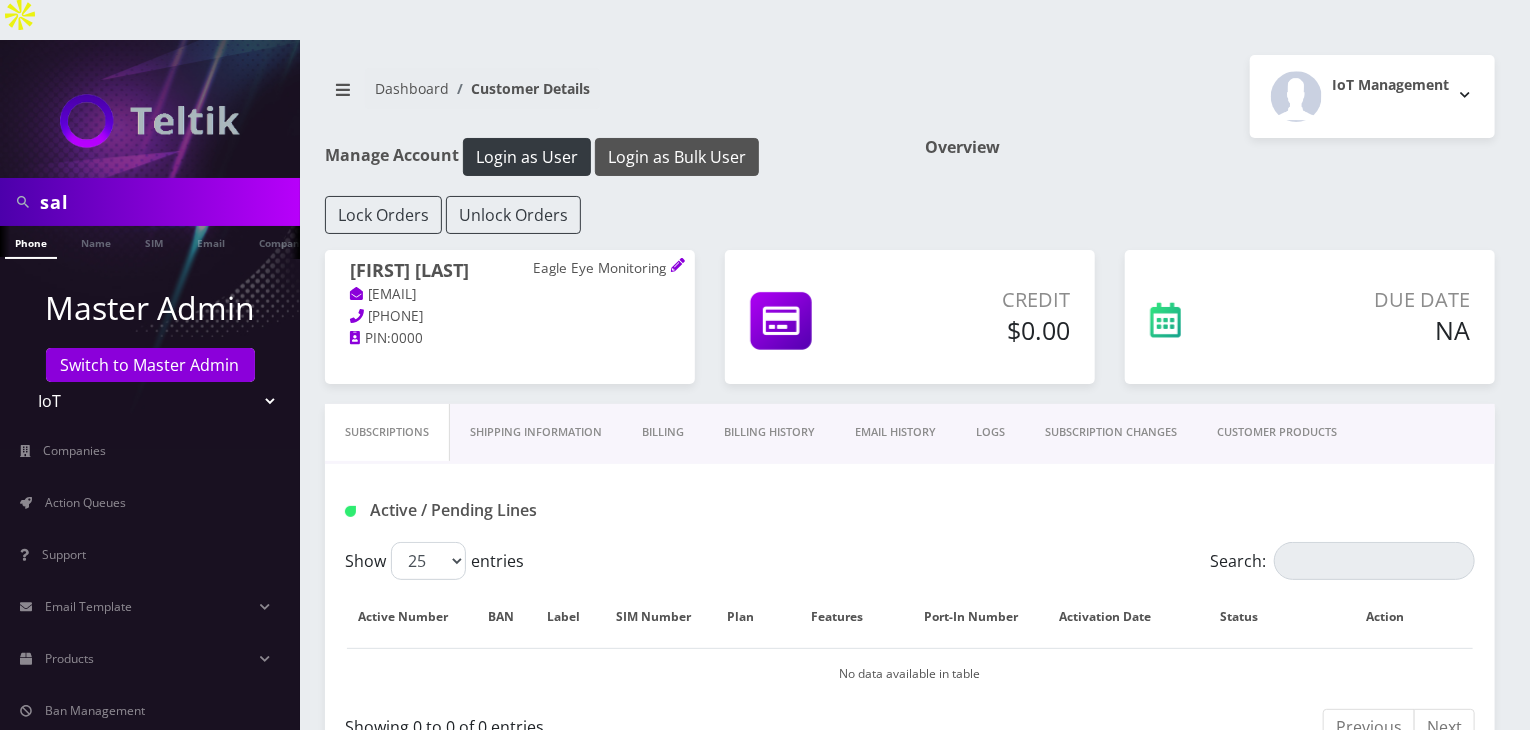 scroll, scrollTop: 0, scrollLeft: 0, axis: both 